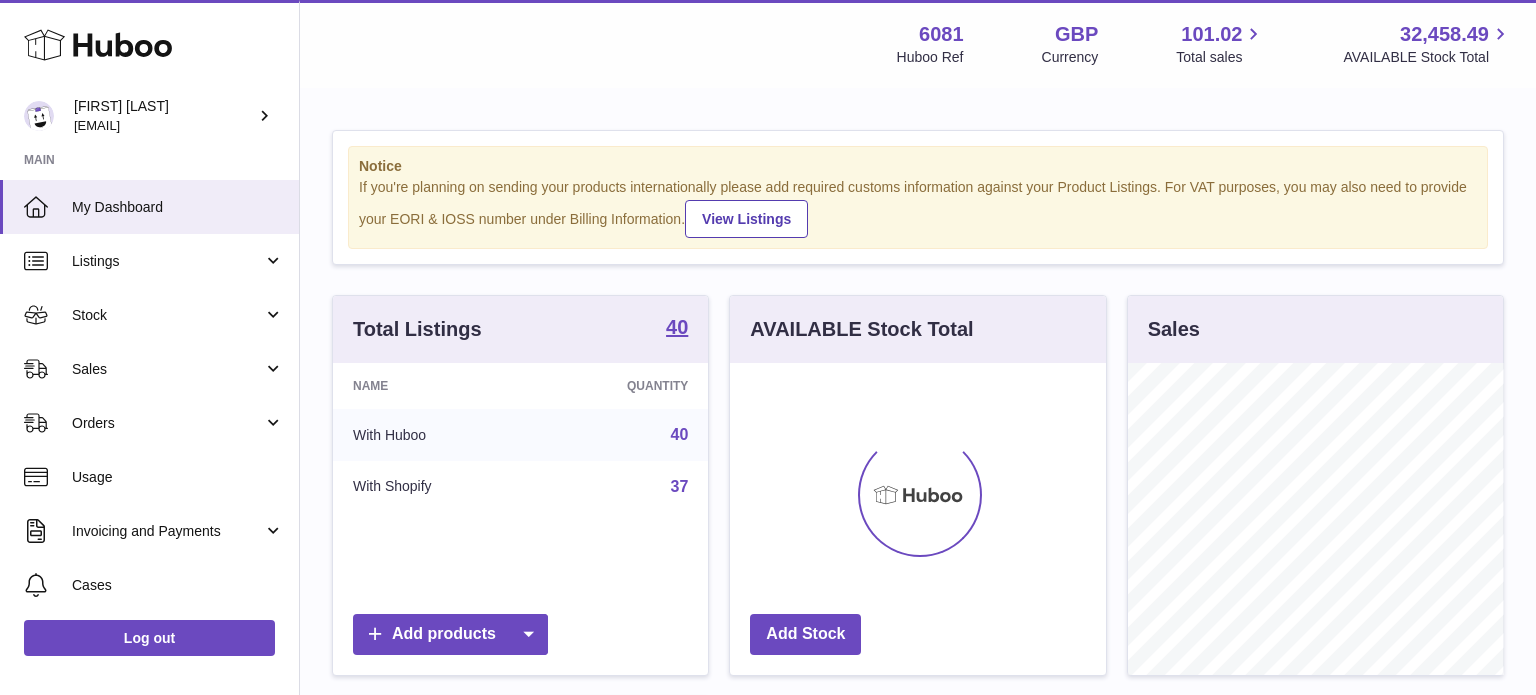 scroll, scrollTop: 0, scrollLeft: 0, axis: both 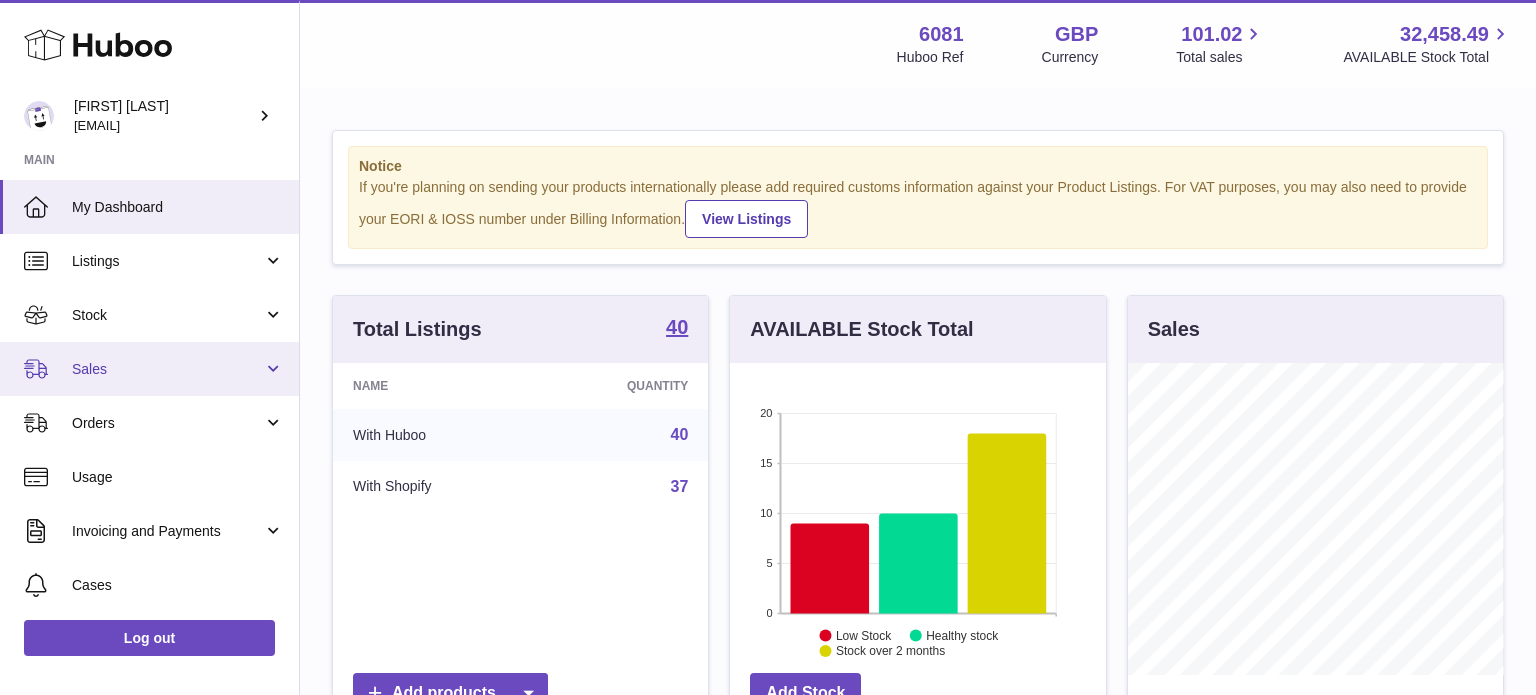 click on "Sales" at bounding box center (167, 369) 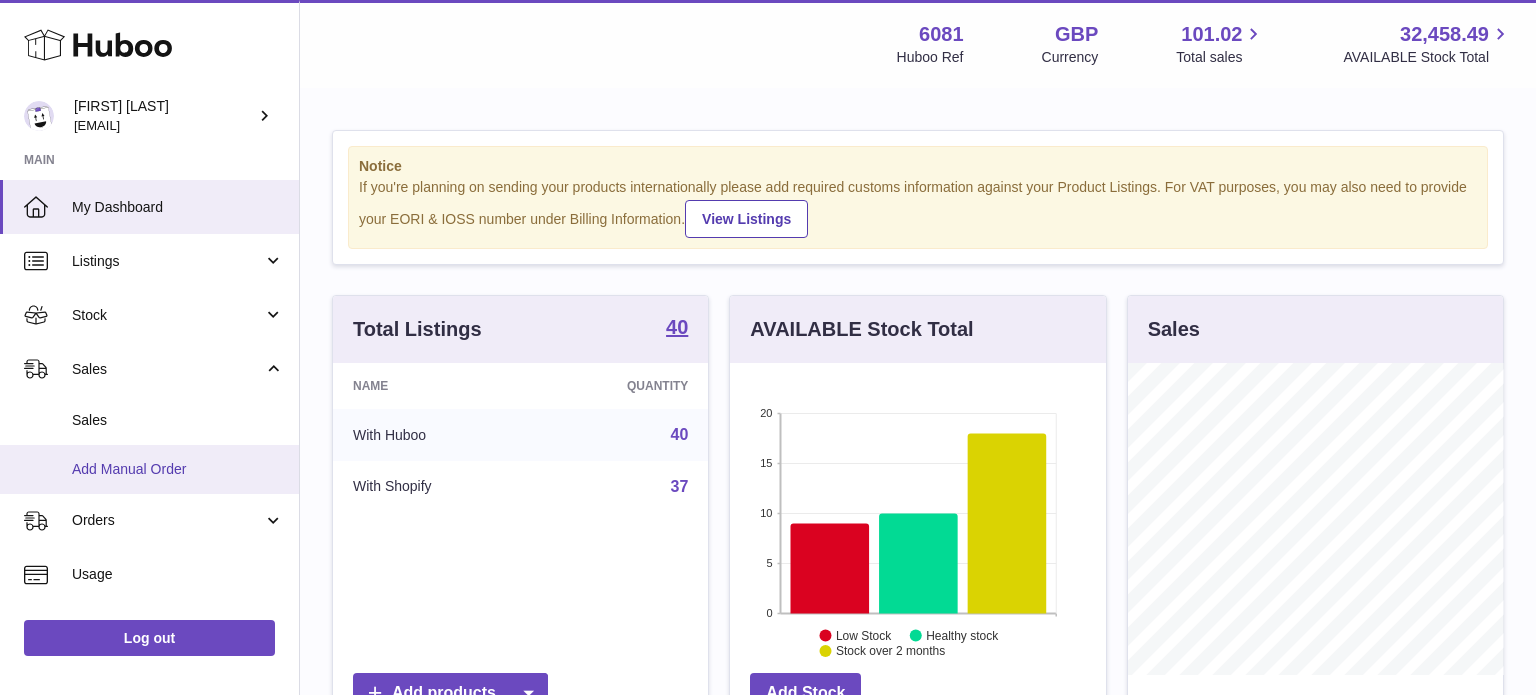 click on "Add Manual Order" at bounding box center [178, 469] 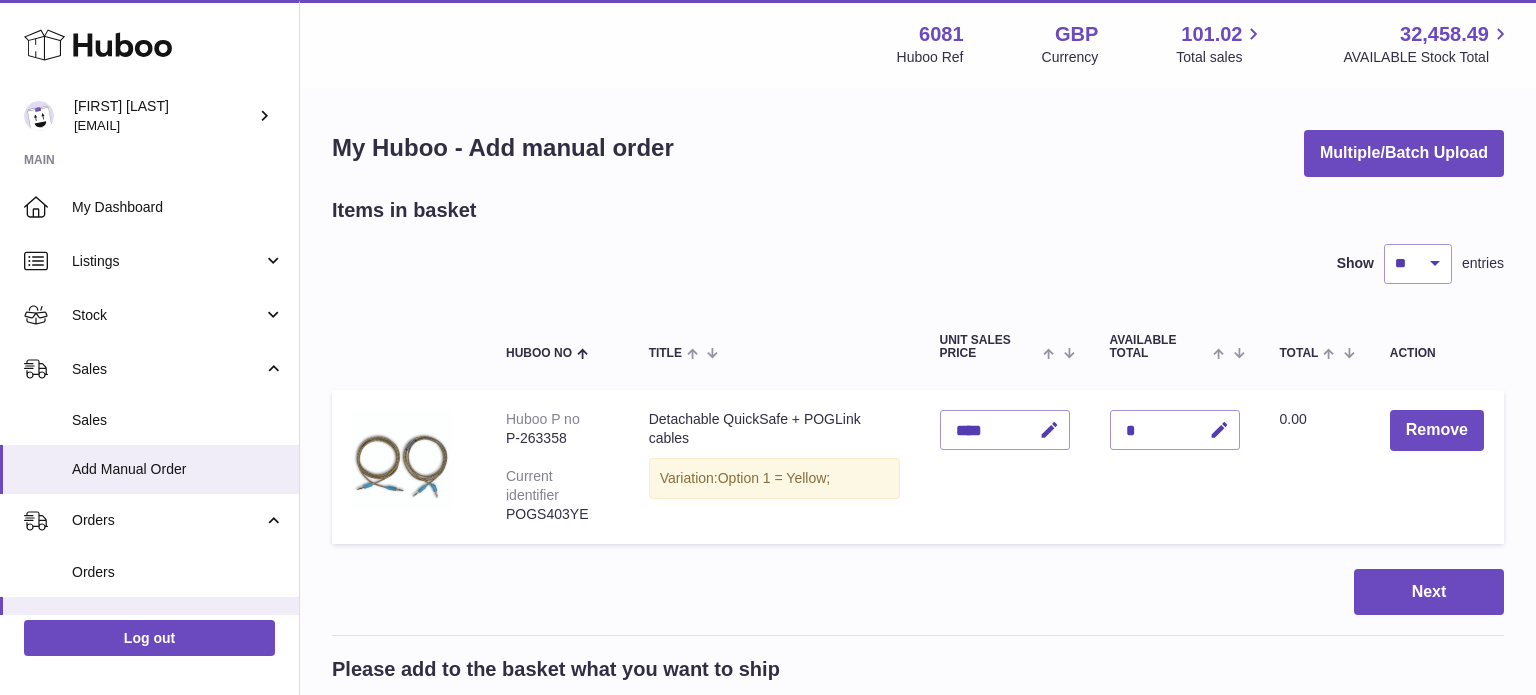 scroll, scrollTop: 0, scrollLeft: 0, axis: both 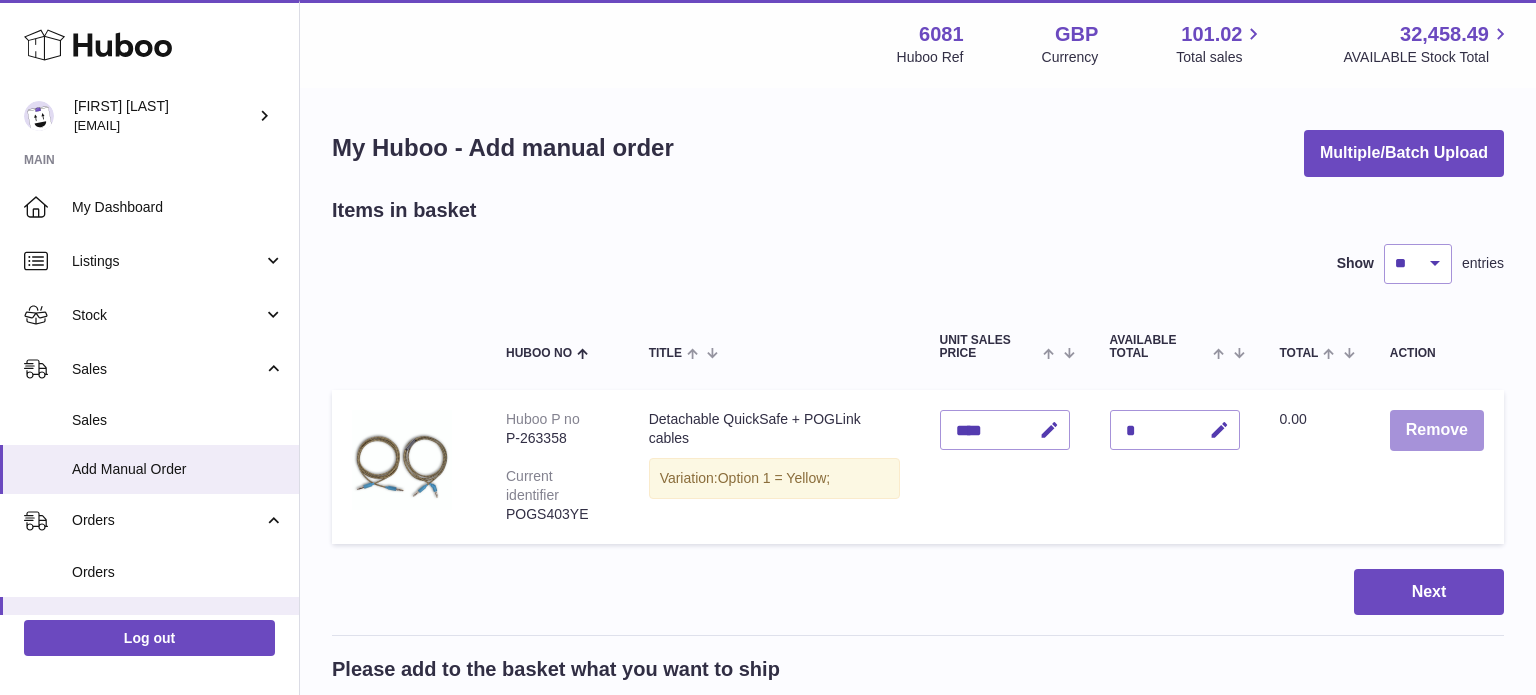 click on "Remove" at bounding box center (1437, 430) 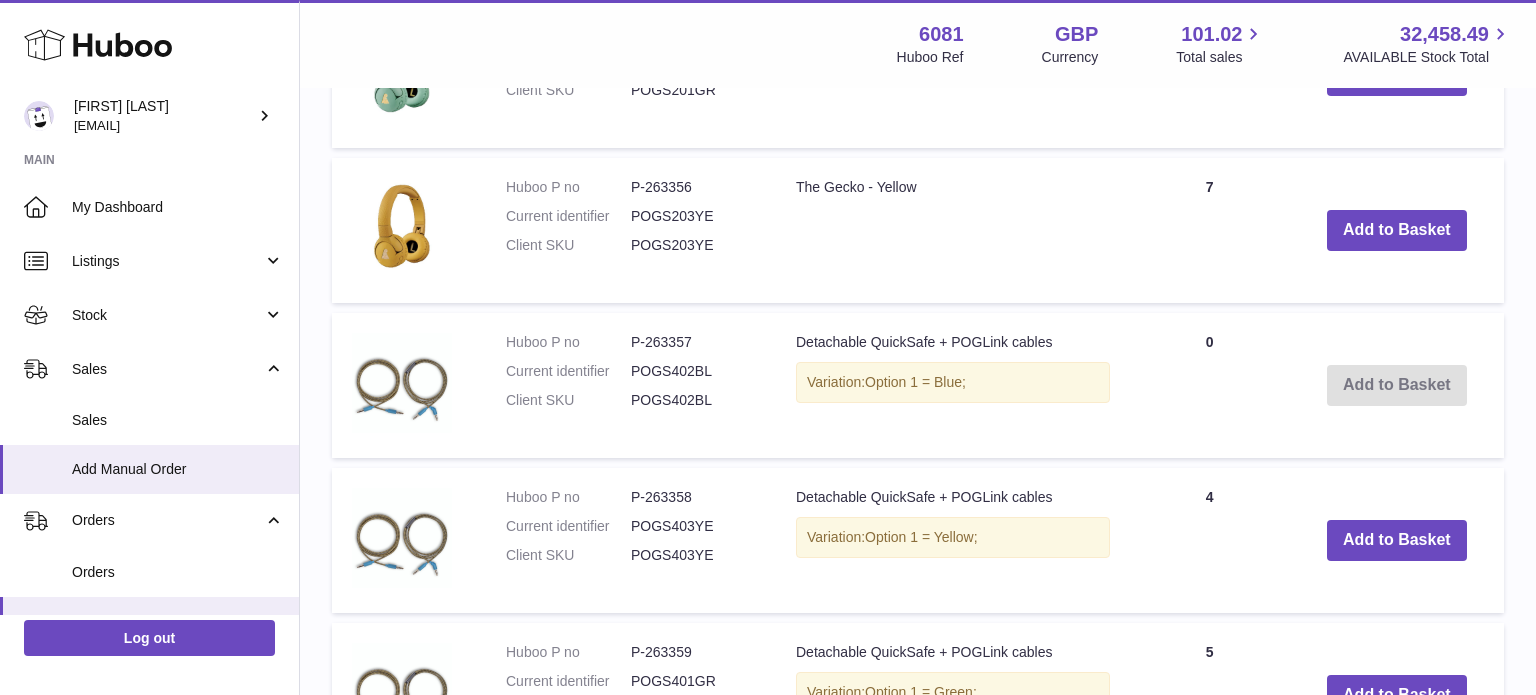 scroll, scrollTop: 1783, scrollLeft: 0, axis: vertical 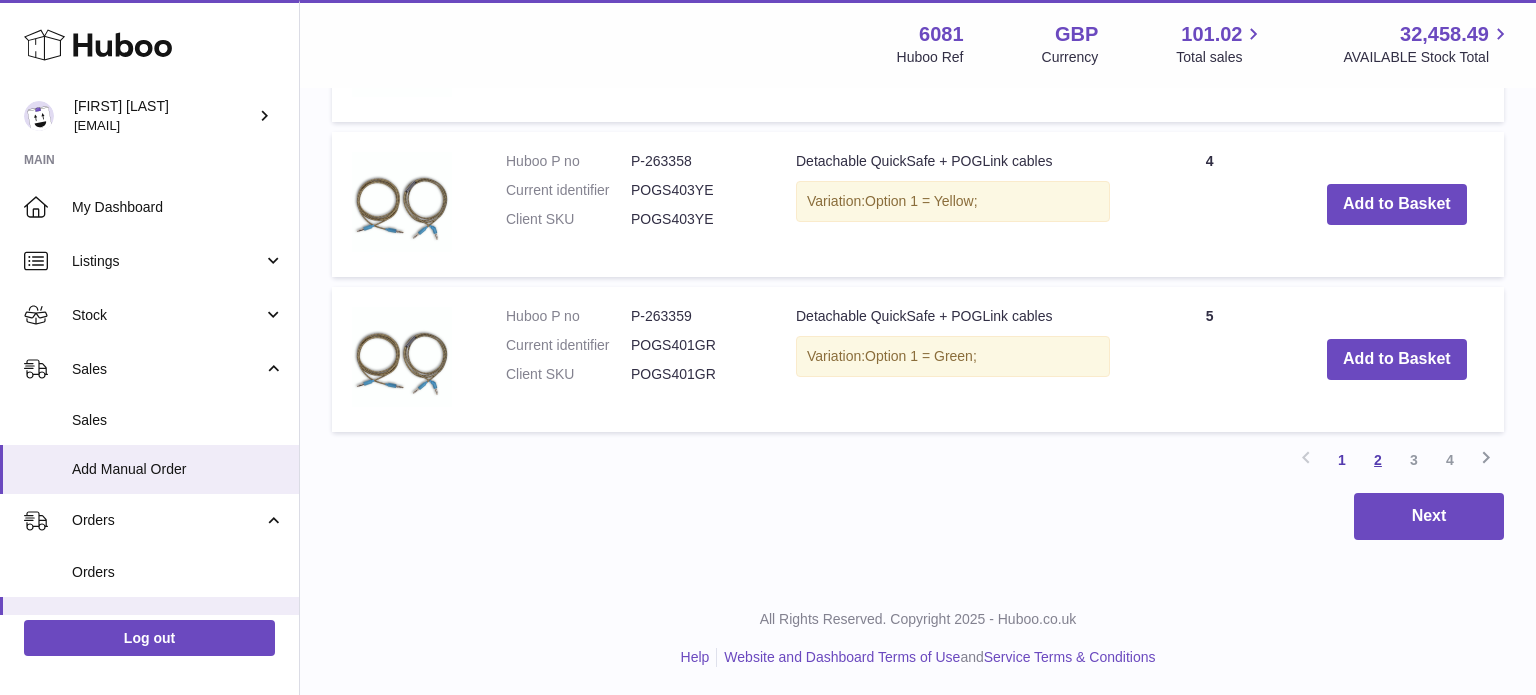 click on "2" at bounding box center [1378, 460] 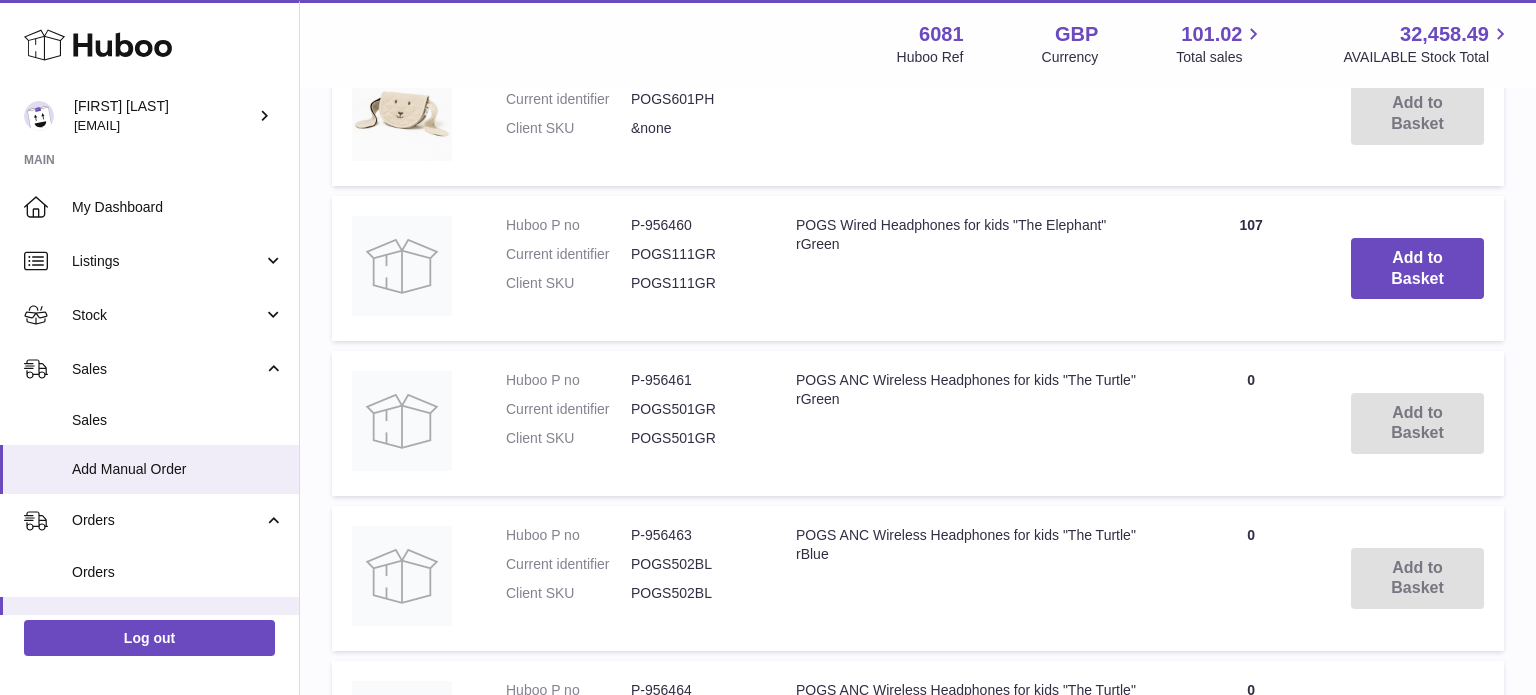 scroll, scrollTop: 1783, scrollLeft: 0, axis: vertical 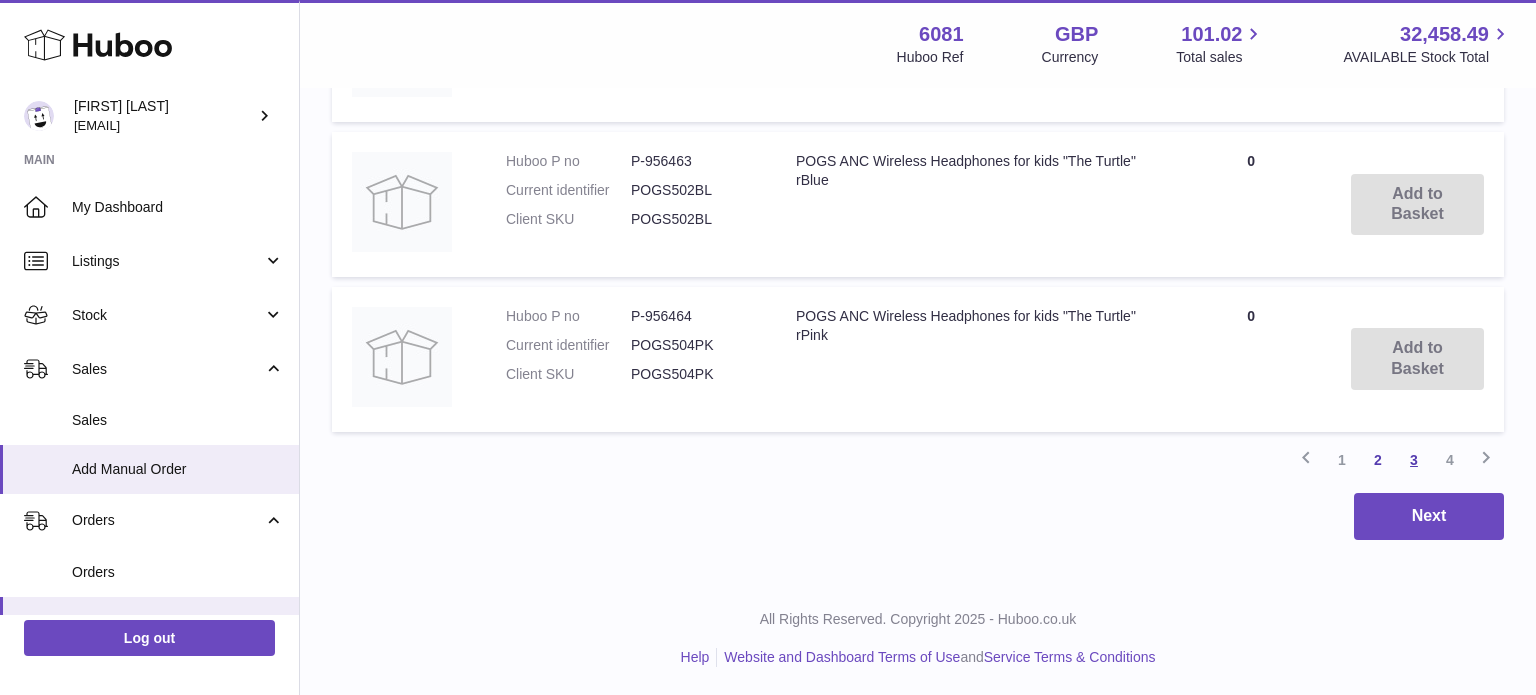click on "3" at bounding box center (1414, 460) 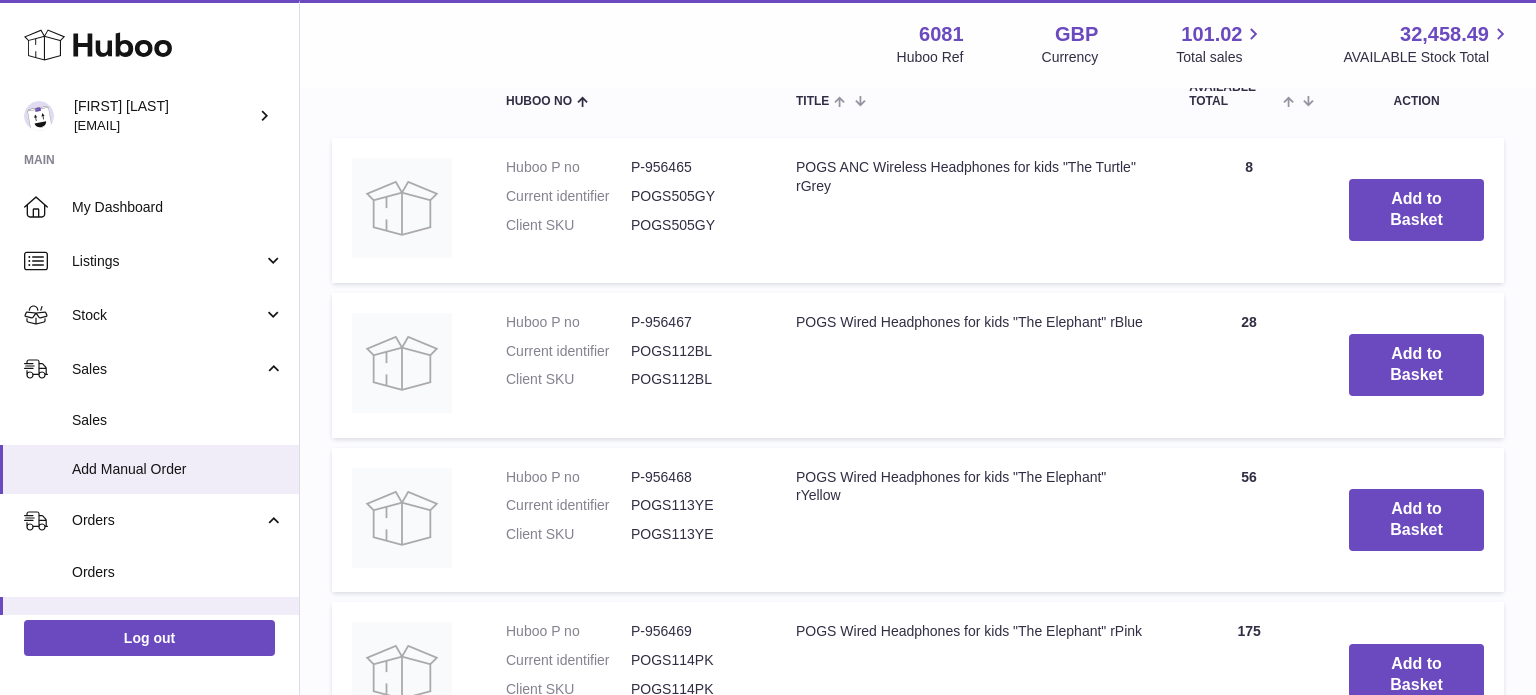 scroll, scrollTop: 544, scrollLeft: 0, axis: vertical 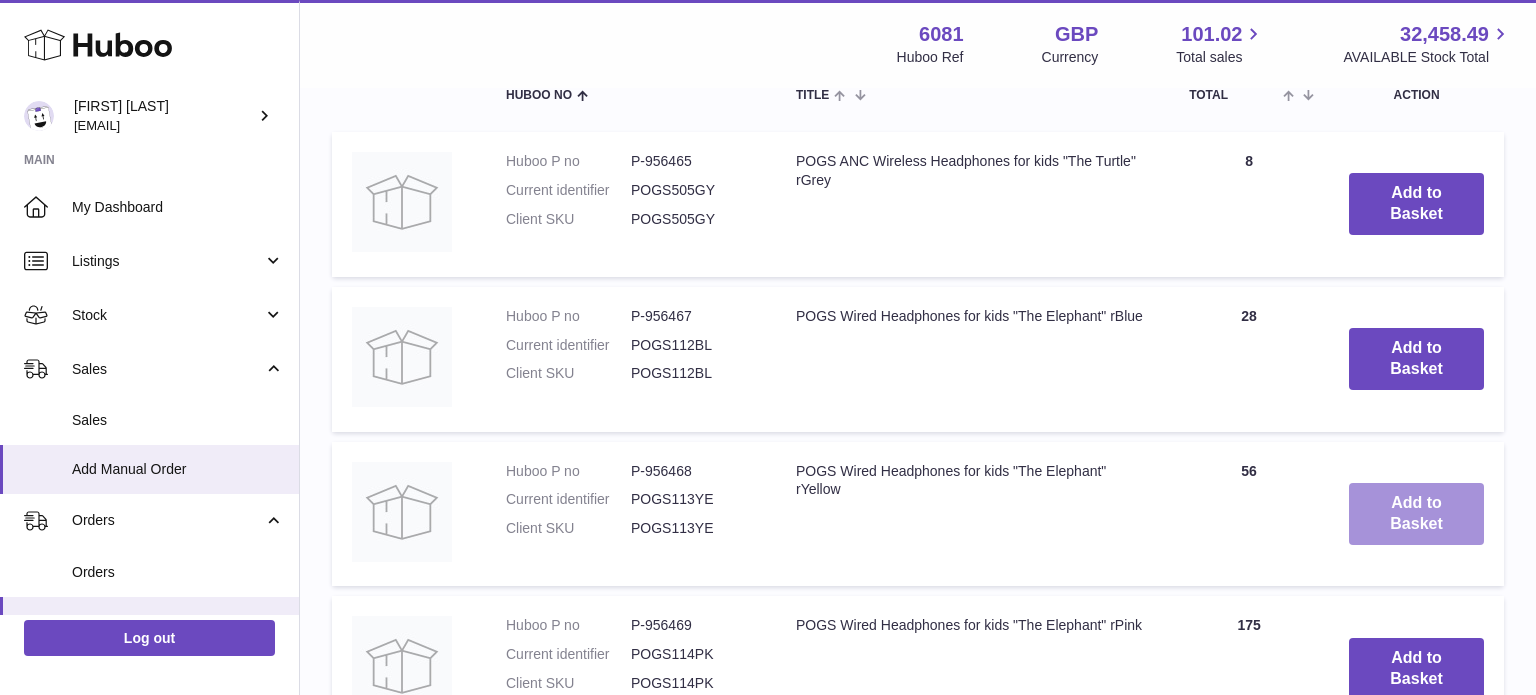 click on "Add to Basket" at bounding box center [1416, 514] 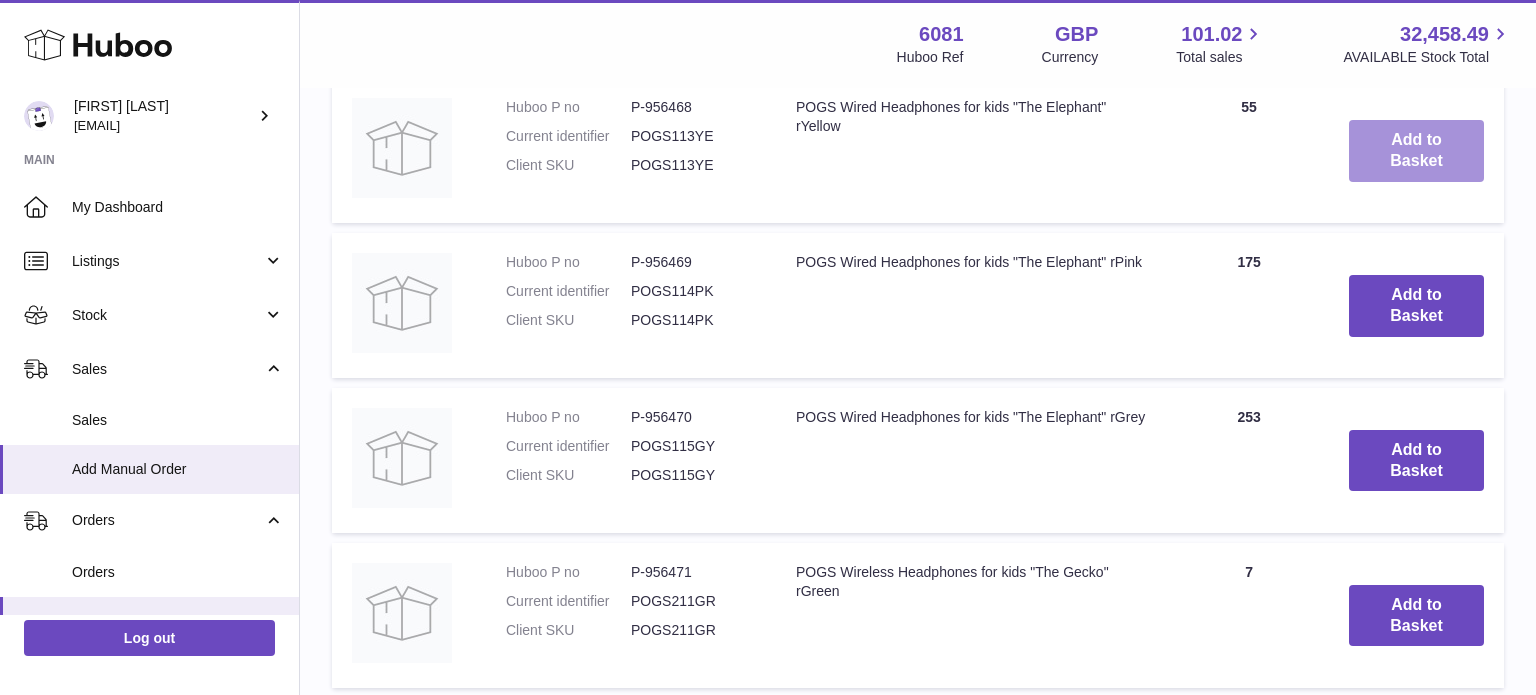 scroll, scrollTop: 1090, scrollLeft: 0, axis: vertical 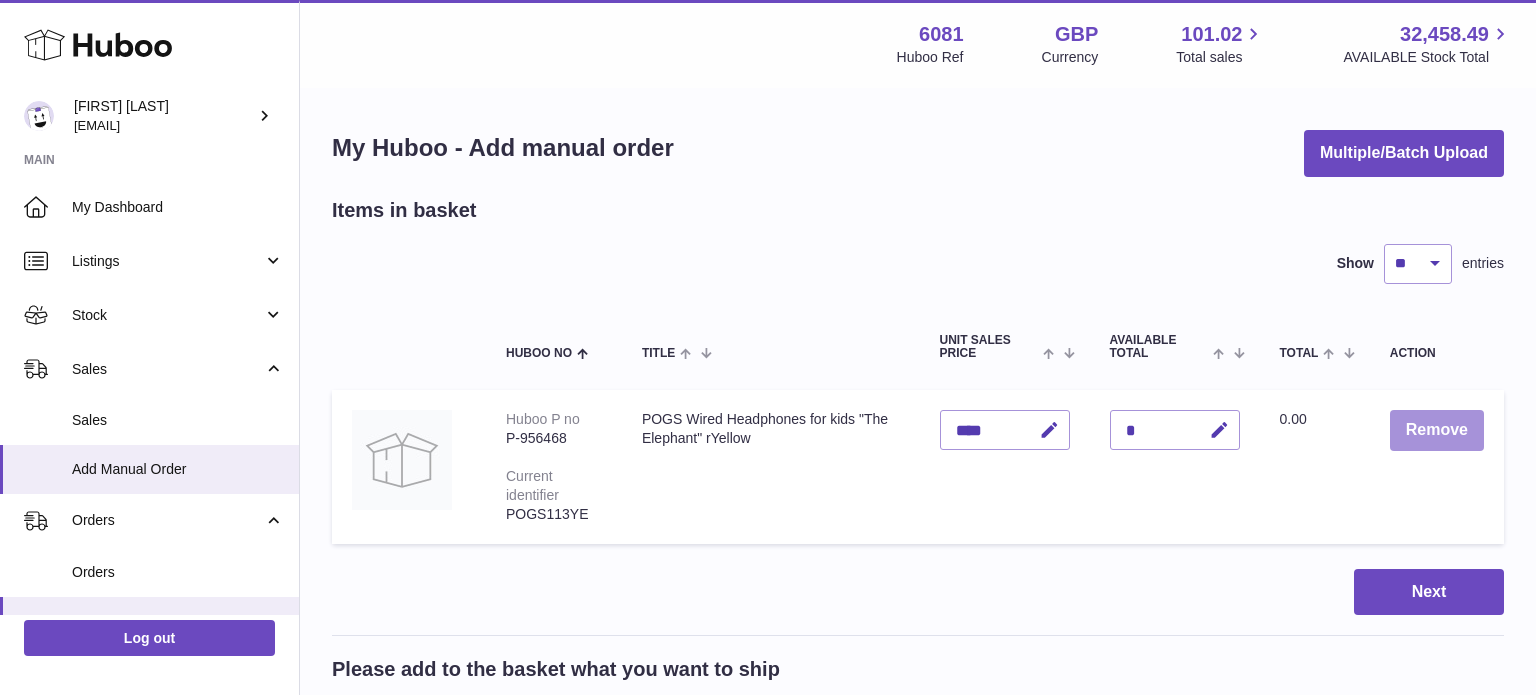 click on "Remove" at bounding box center (1437, 430) 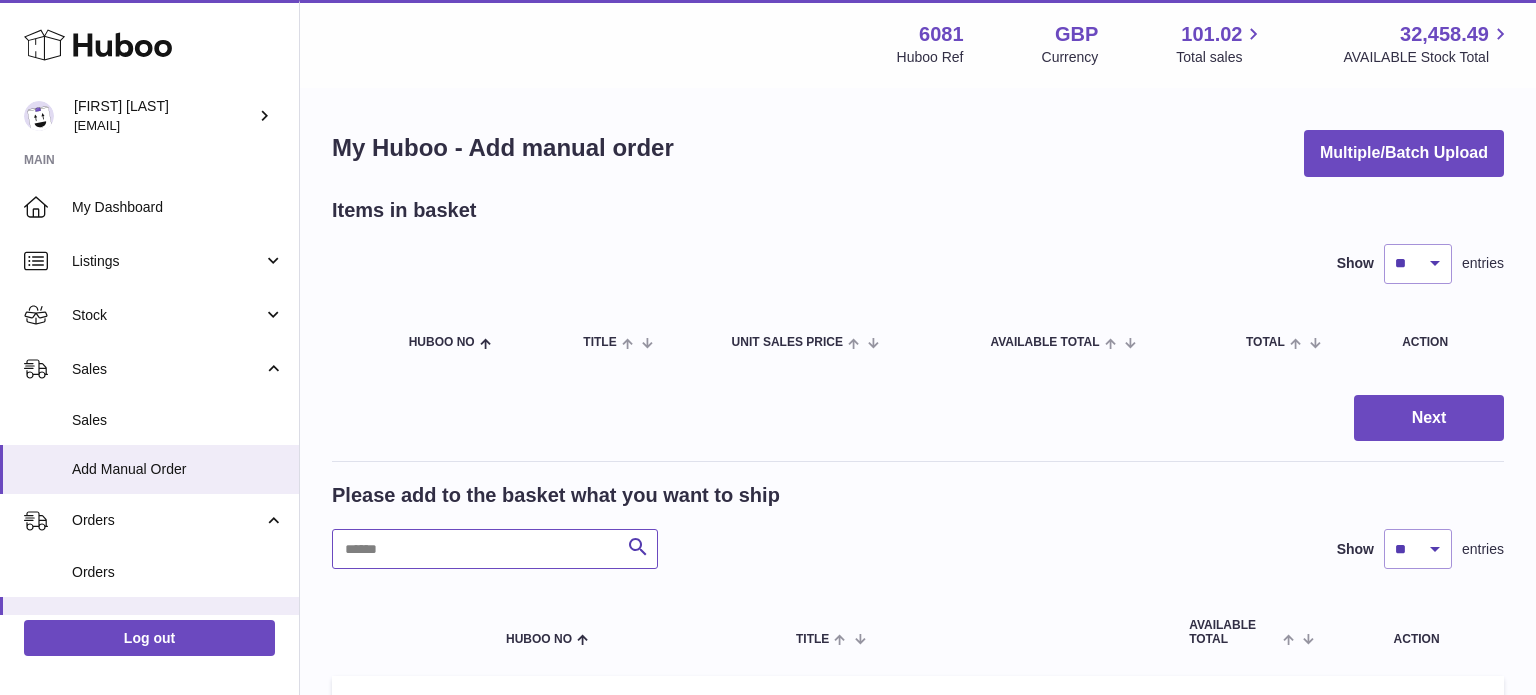 click at bounding box center [495, 549] 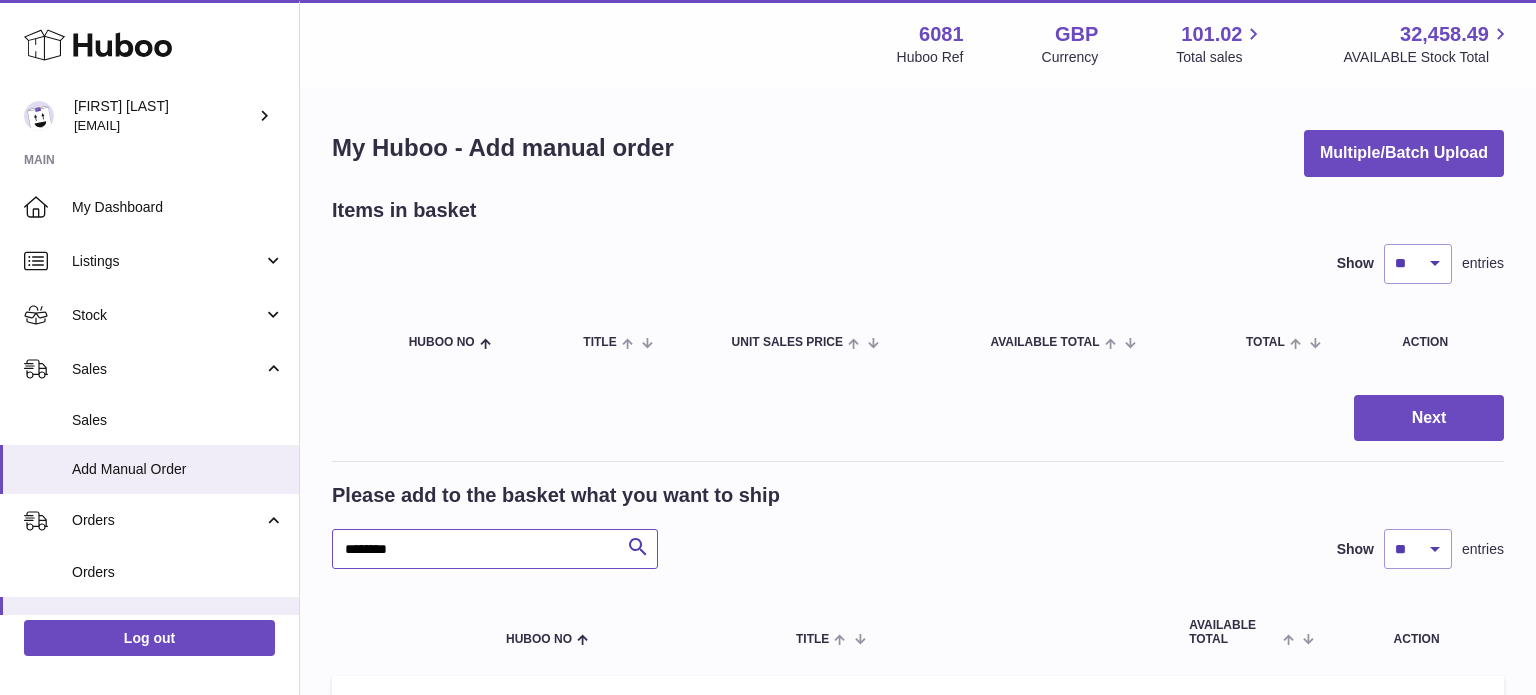 type on "********" 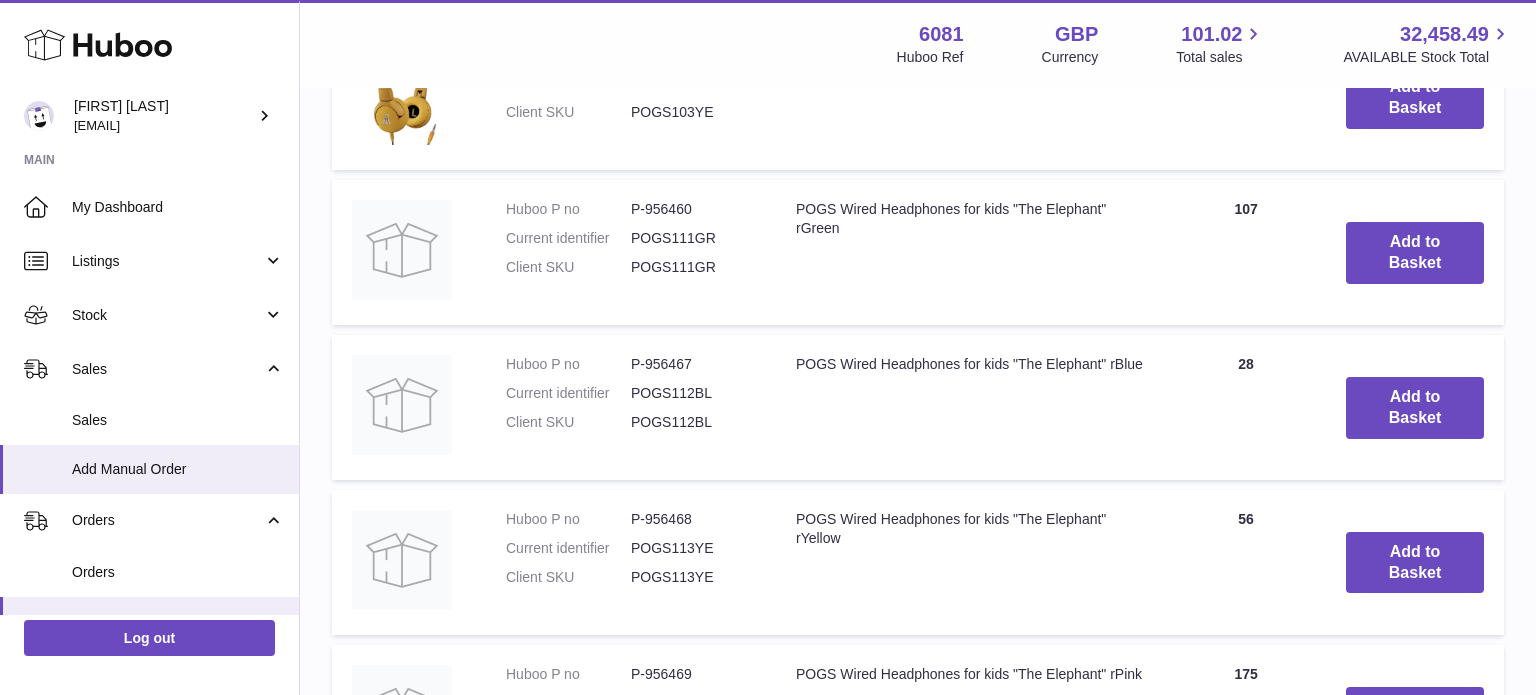 scroll, scrollTop: 1116, scrollLeft: 0, axis: vertical 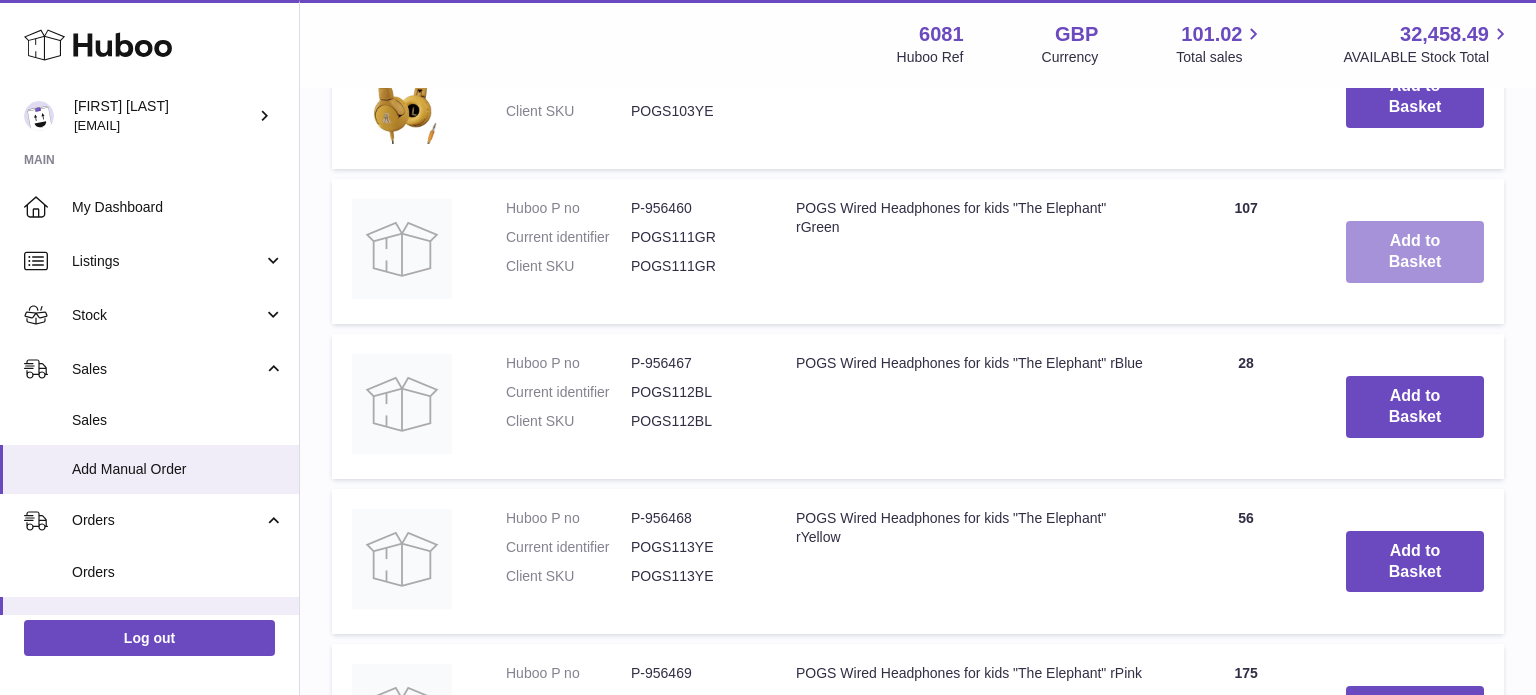 click on "Add to Basket" at bounding box center [1415, 252] 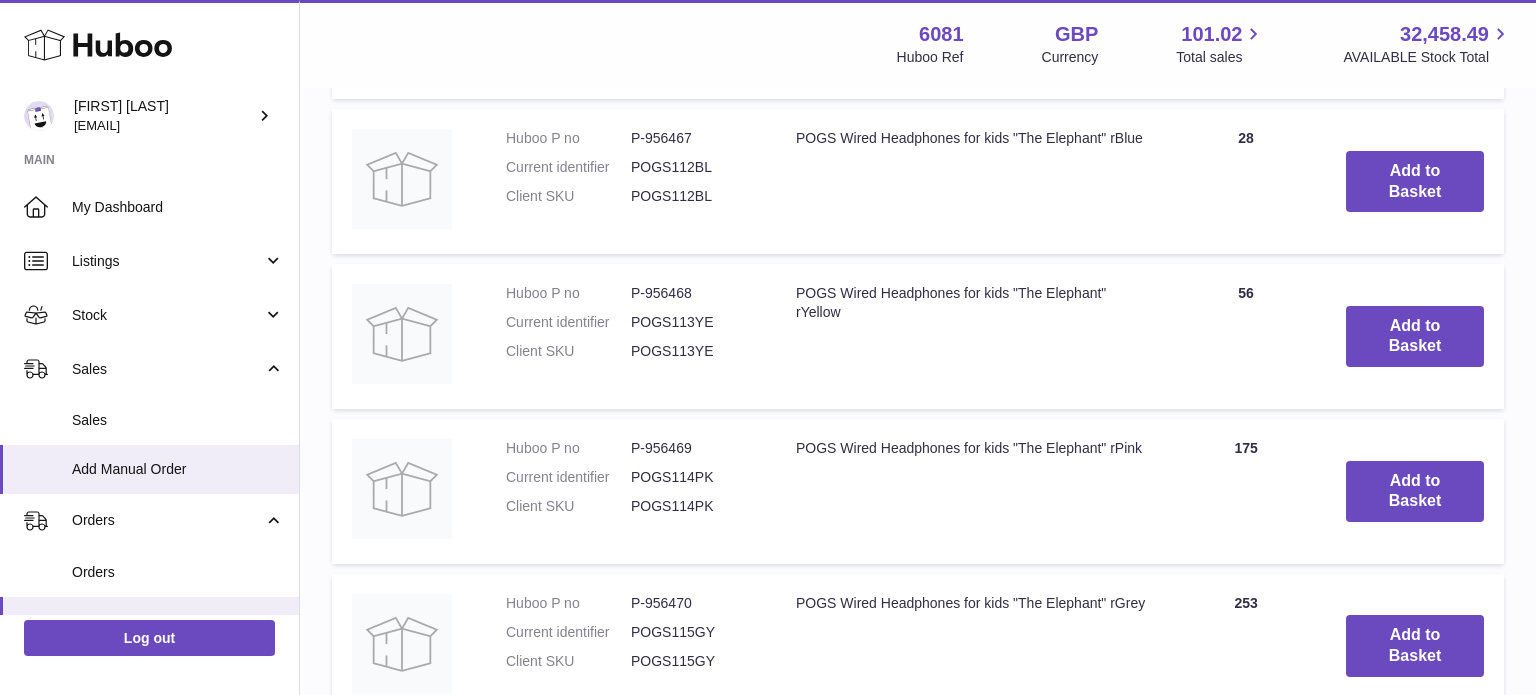 scroll, scrollTop: 1520, scrollLeft: 0, axis: vertical 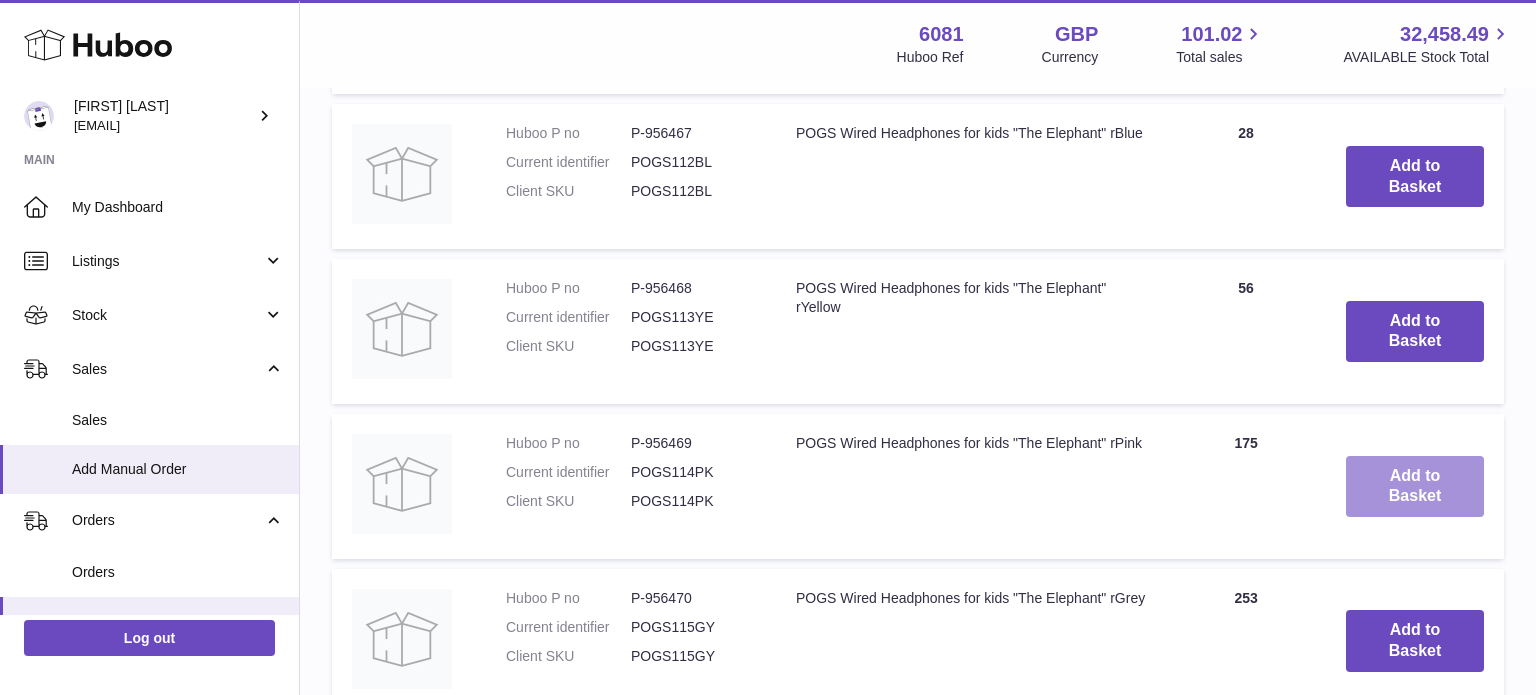 click on "Add to Basket" at bounding box center (1415, 487) 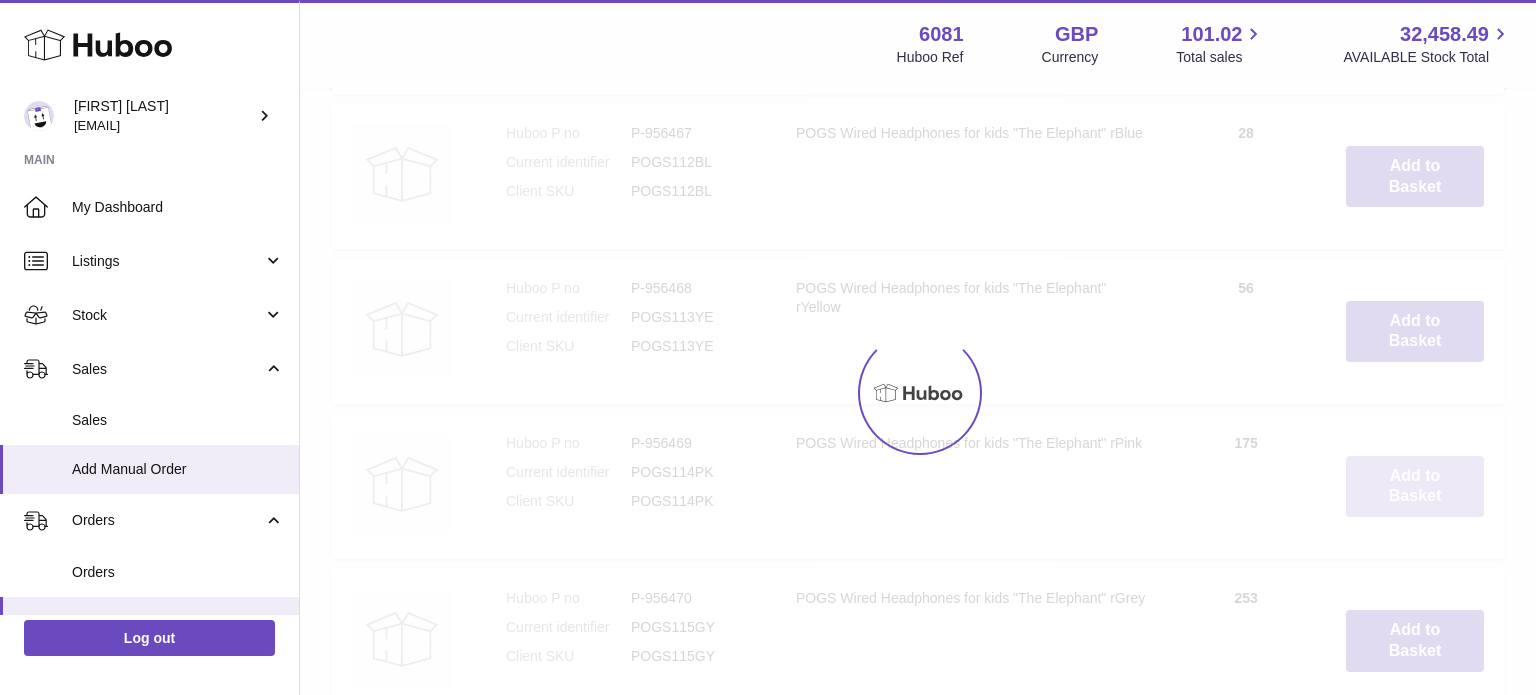 scroll, scrollTop: 1683, scrollLeft: 0, axis: vertical 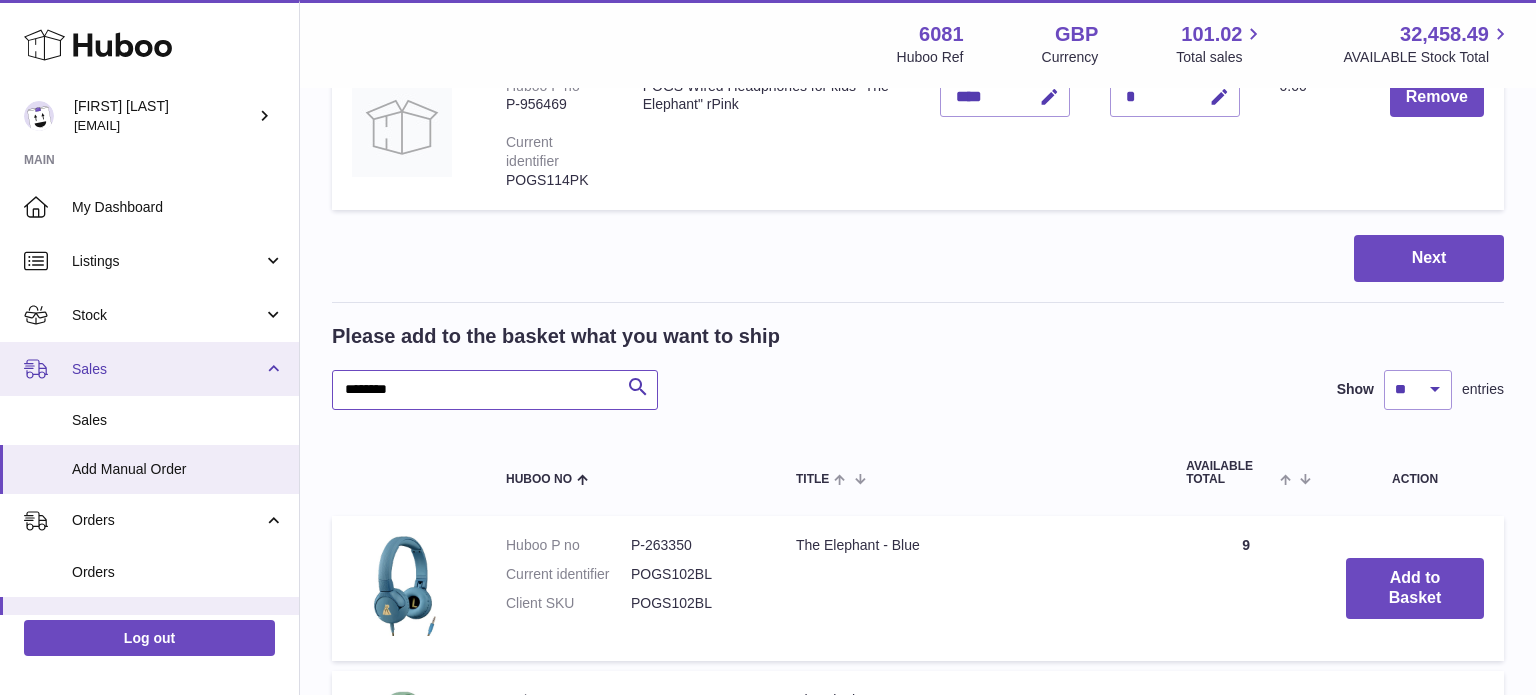 drag, startPoint x: 439, startPoint y: 391, endPoint x: 286, endPoint y: 392, distance: 153.00327 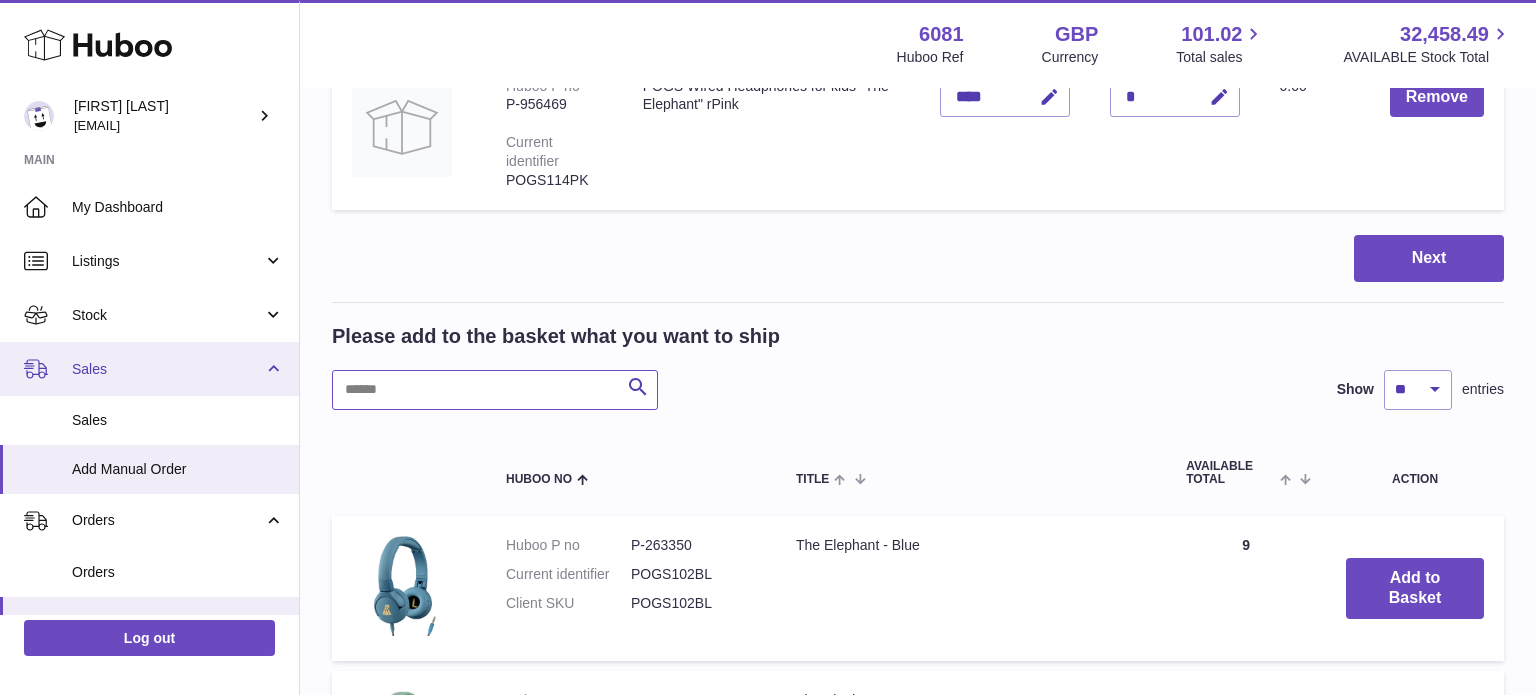 type on "*" 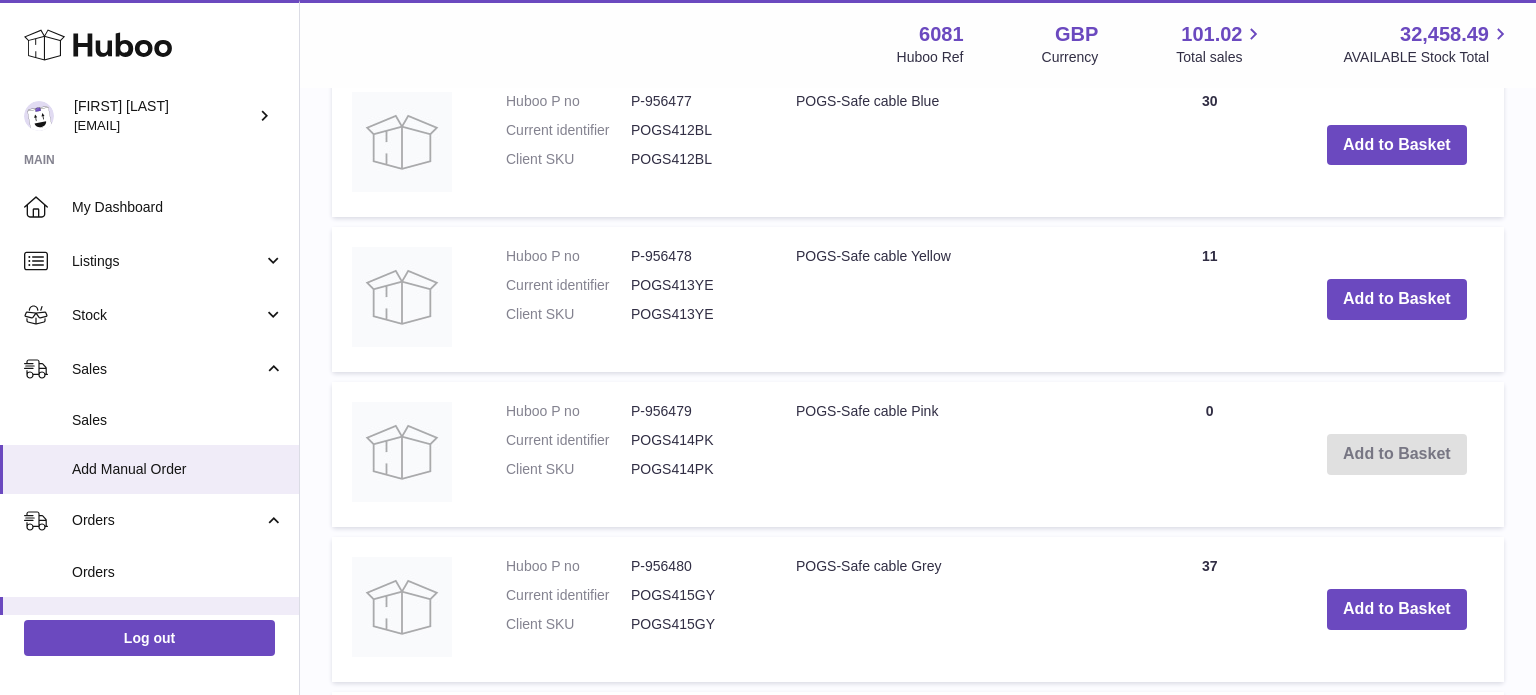 scroll, scrollTop: 2120, scrollLeft: 0, axis: vertical 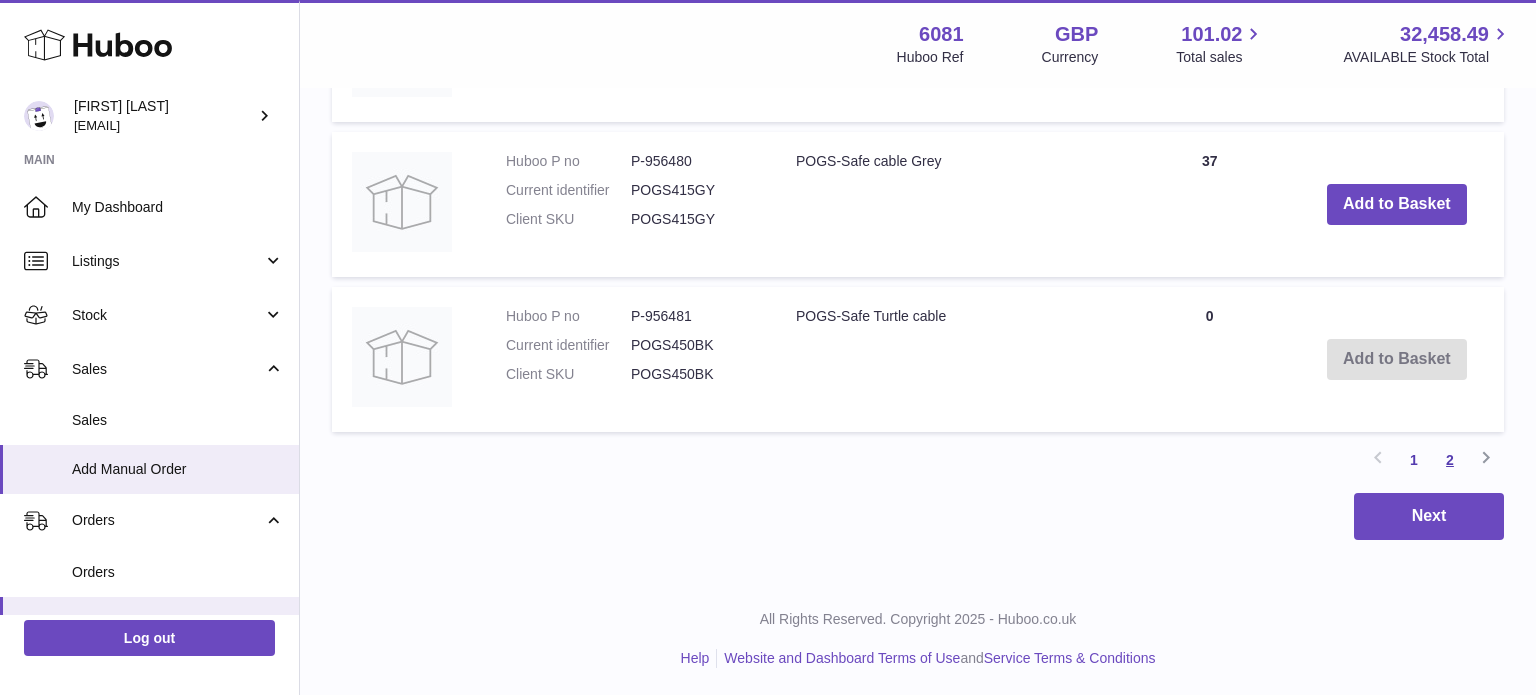 type on "*****" 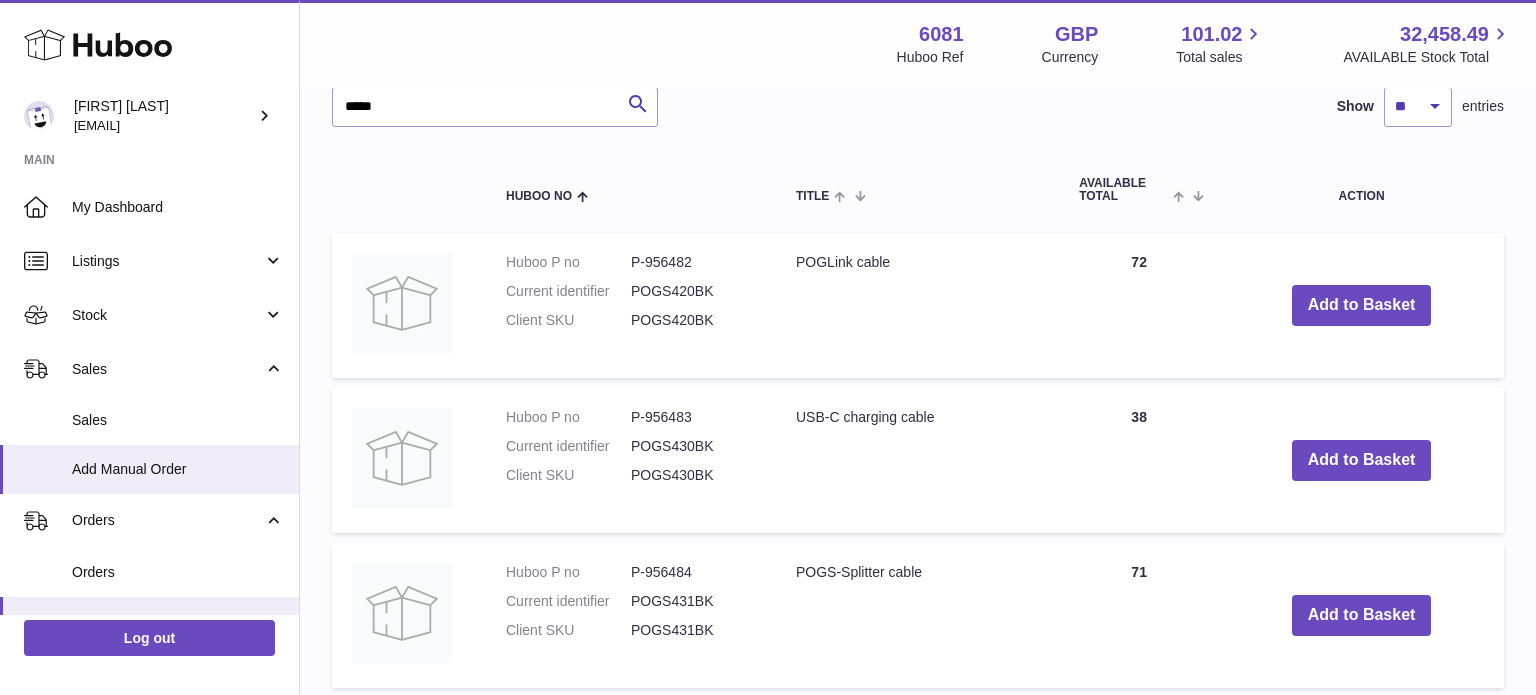 scroll, scrollTop: 783, scrollLeft: 0, axis: vertical 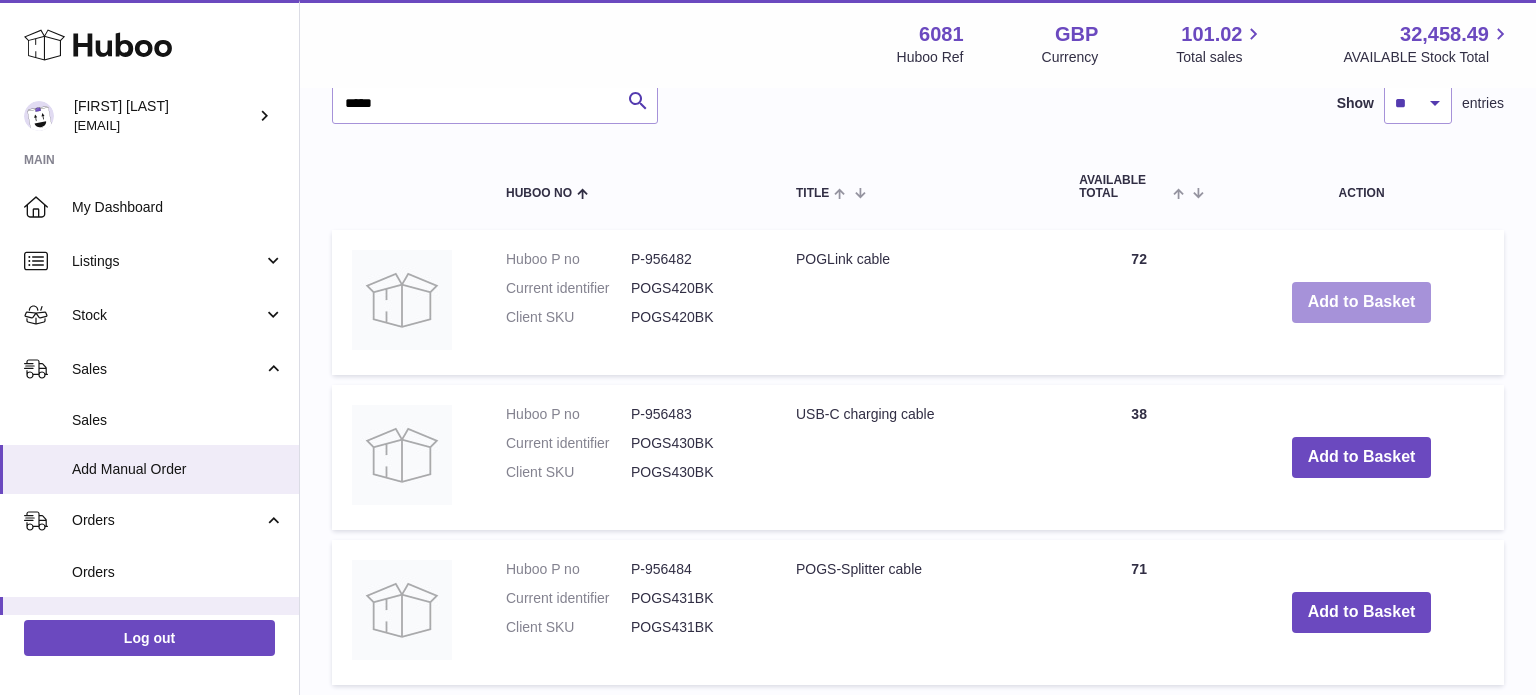 click on "Add to Basket" at bounding box center [1362, 302] 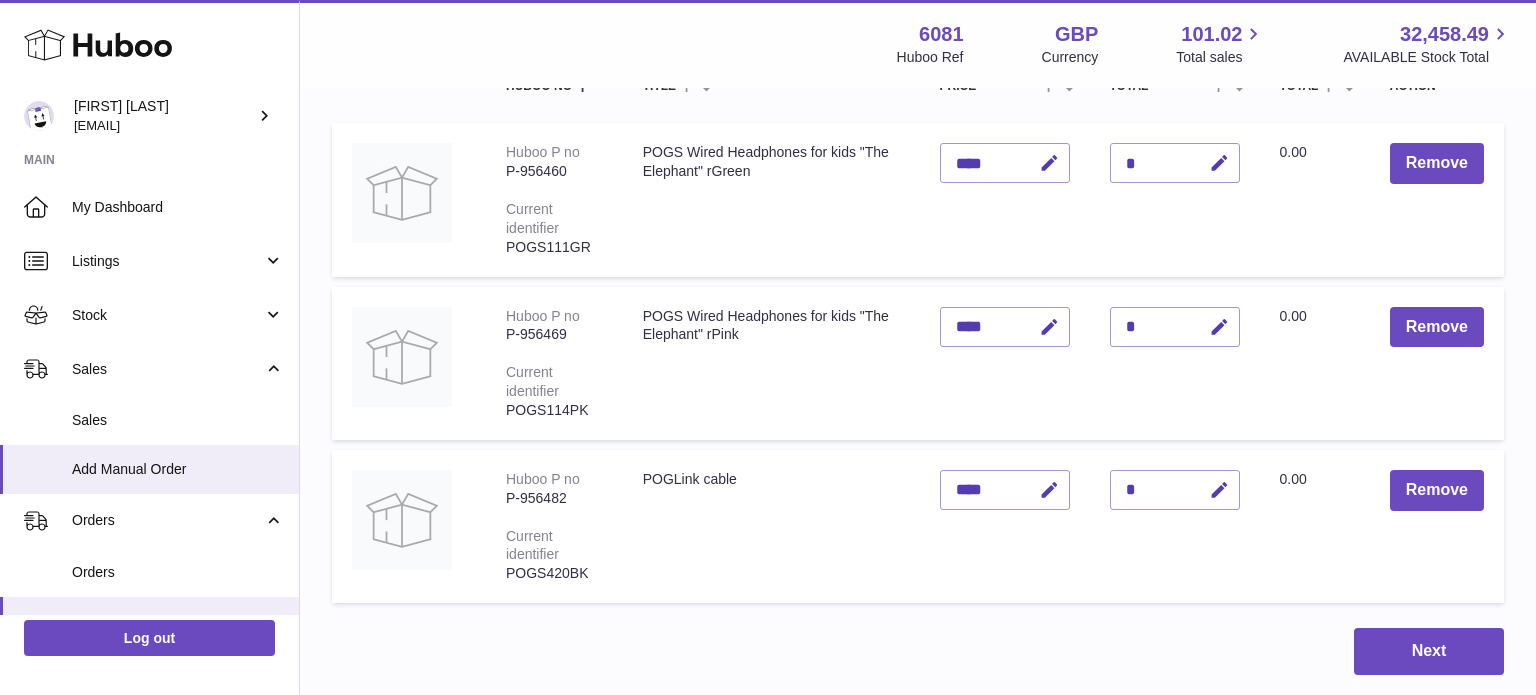 scroll, scrollTop: 260, scrollLeft: 0, axis: vertical 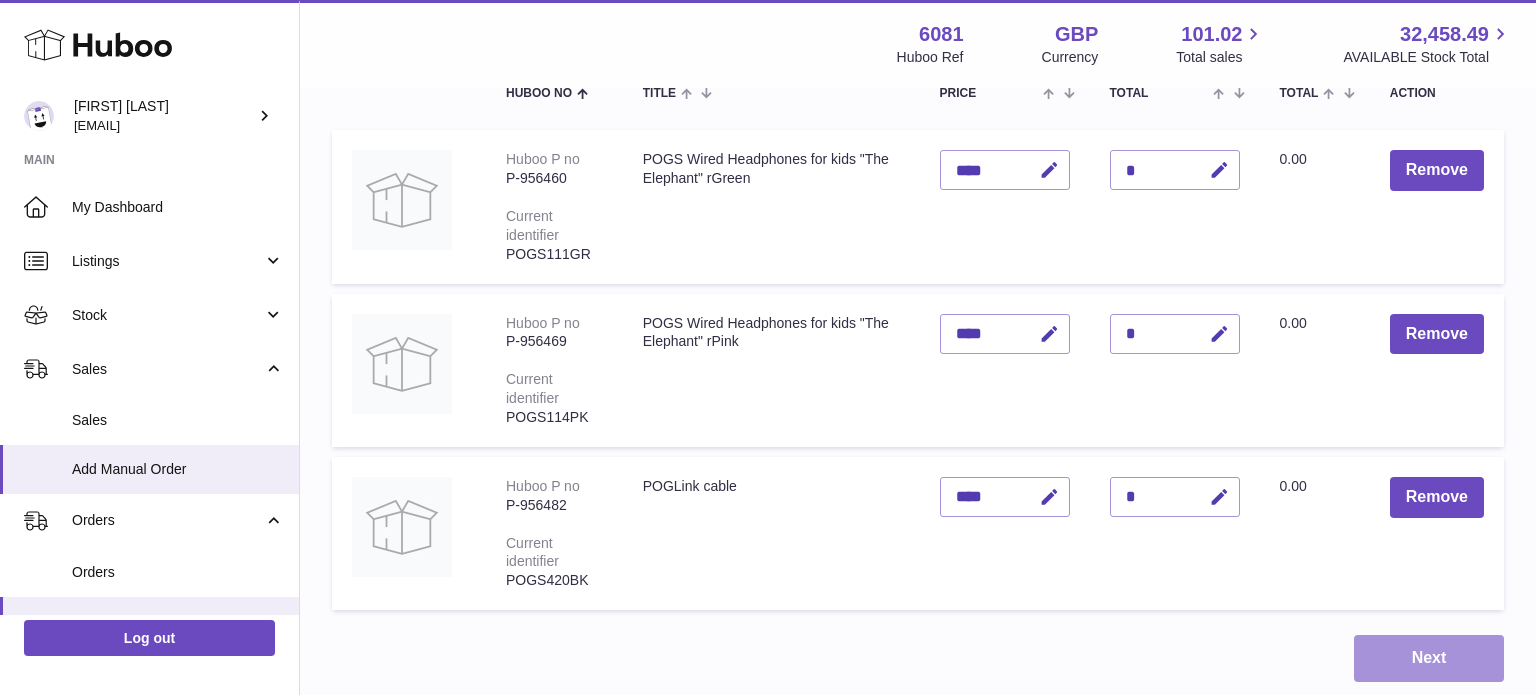 click on "Next" at bounding box center (1429, 658) 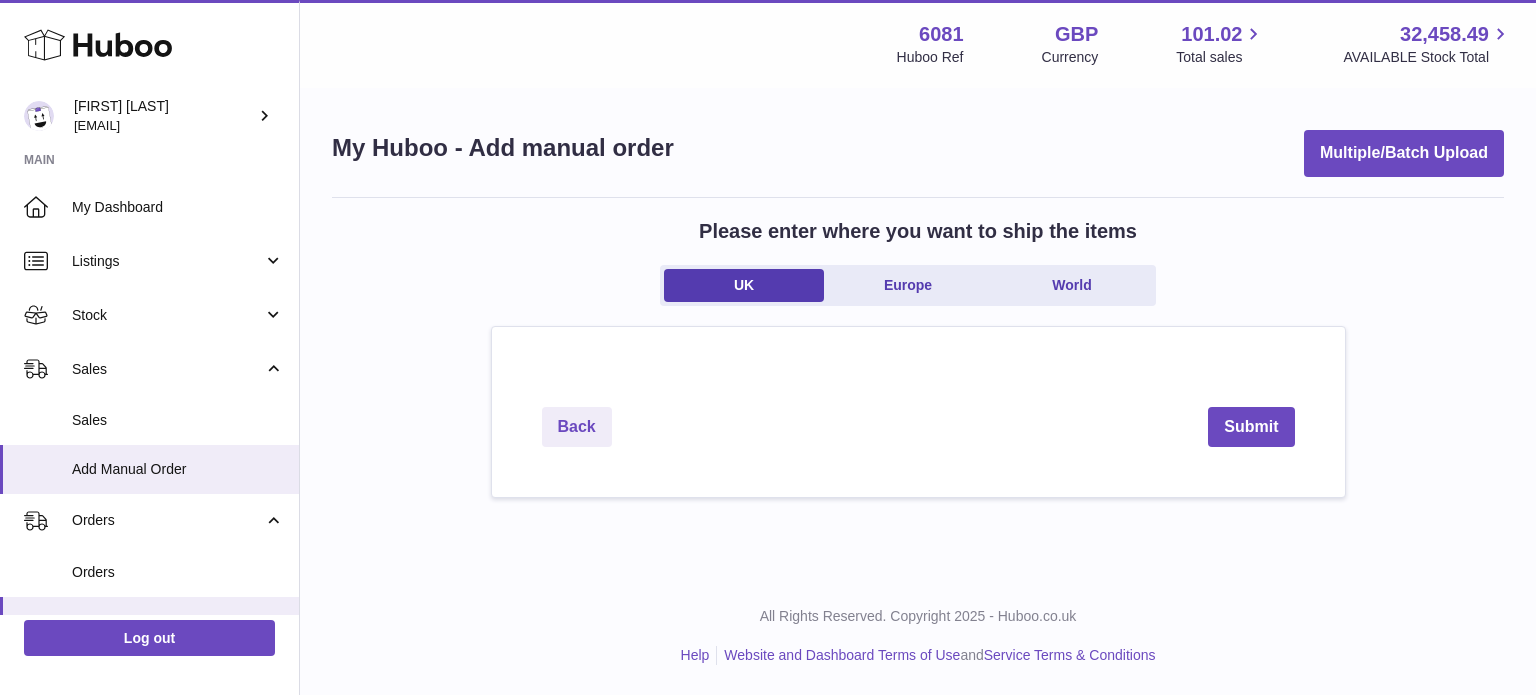 scroll, scrollTop: 0, scrollLeft: 0, axis: both 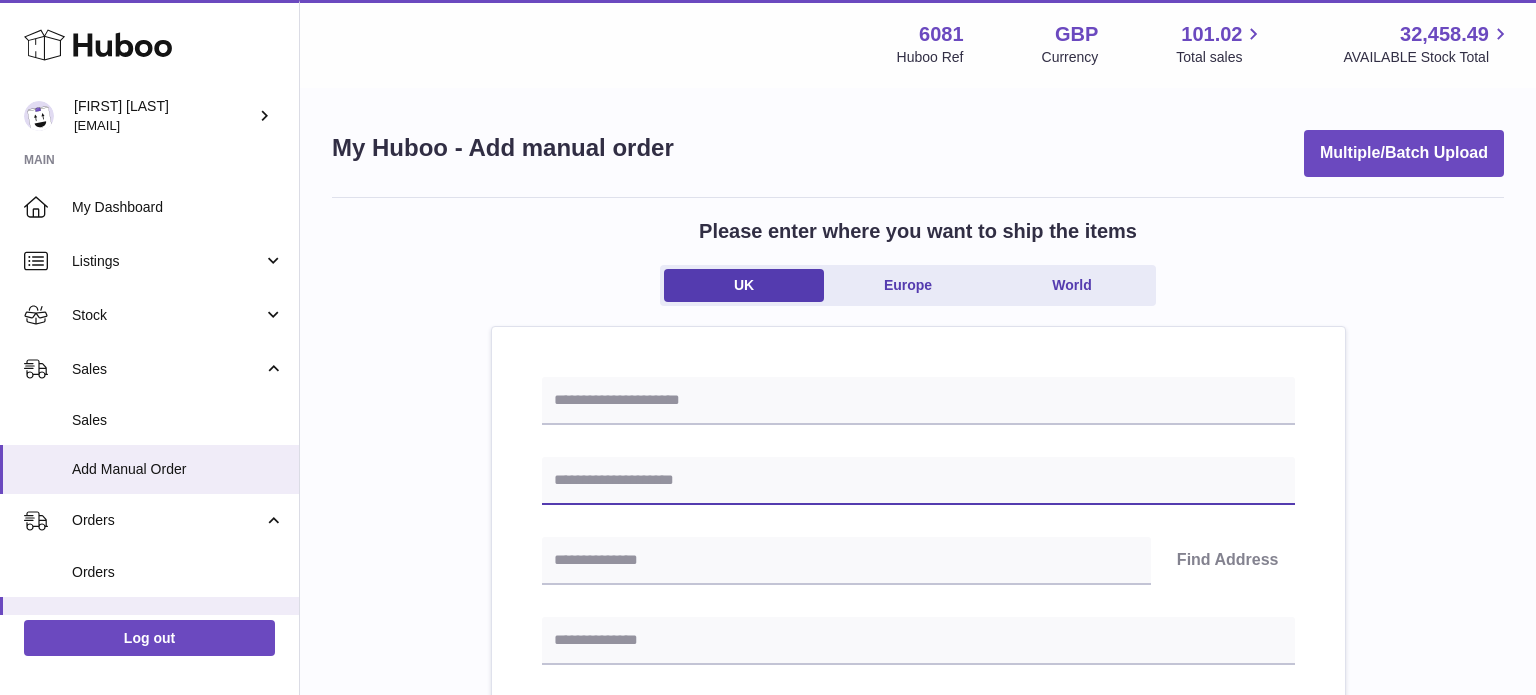 click at bounding box center [918, 481] 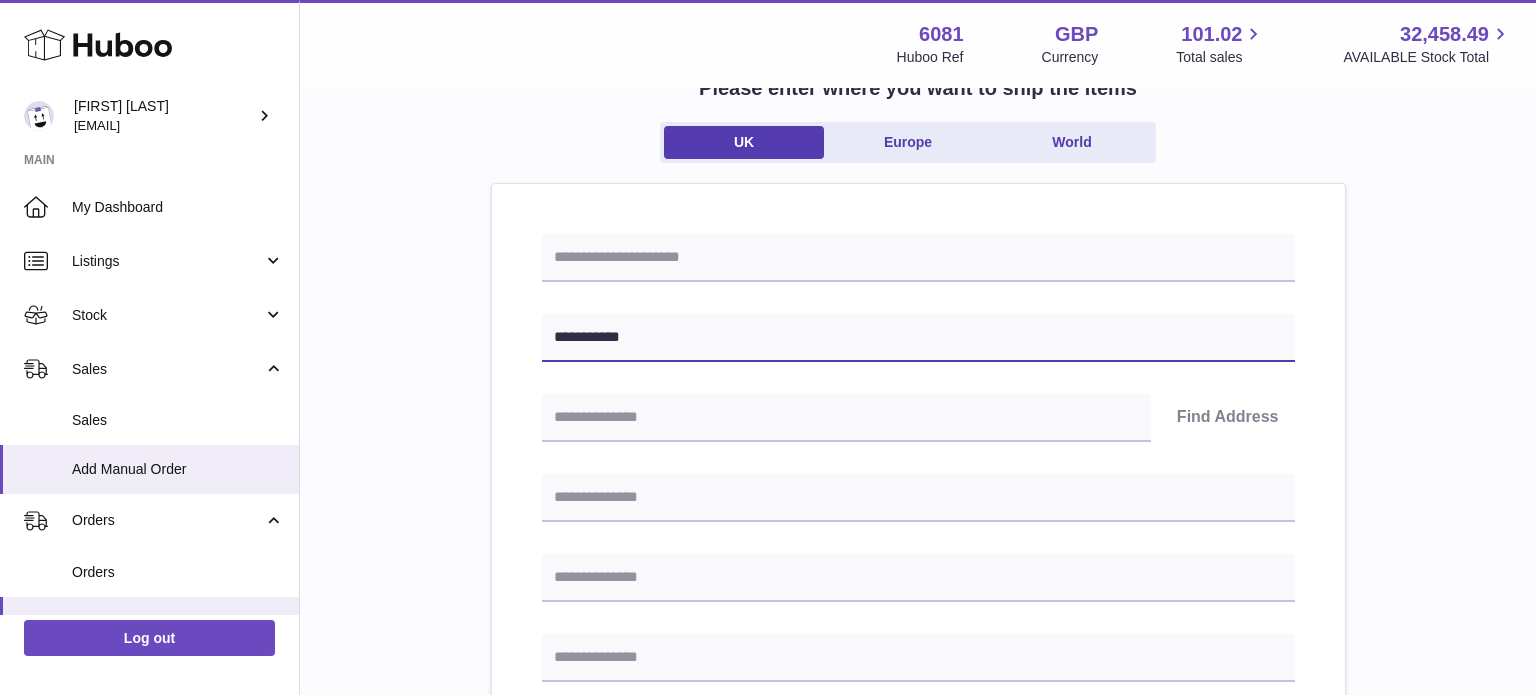 scroll, scrollTop: 148, scrollLeft: 0, axis: vertical 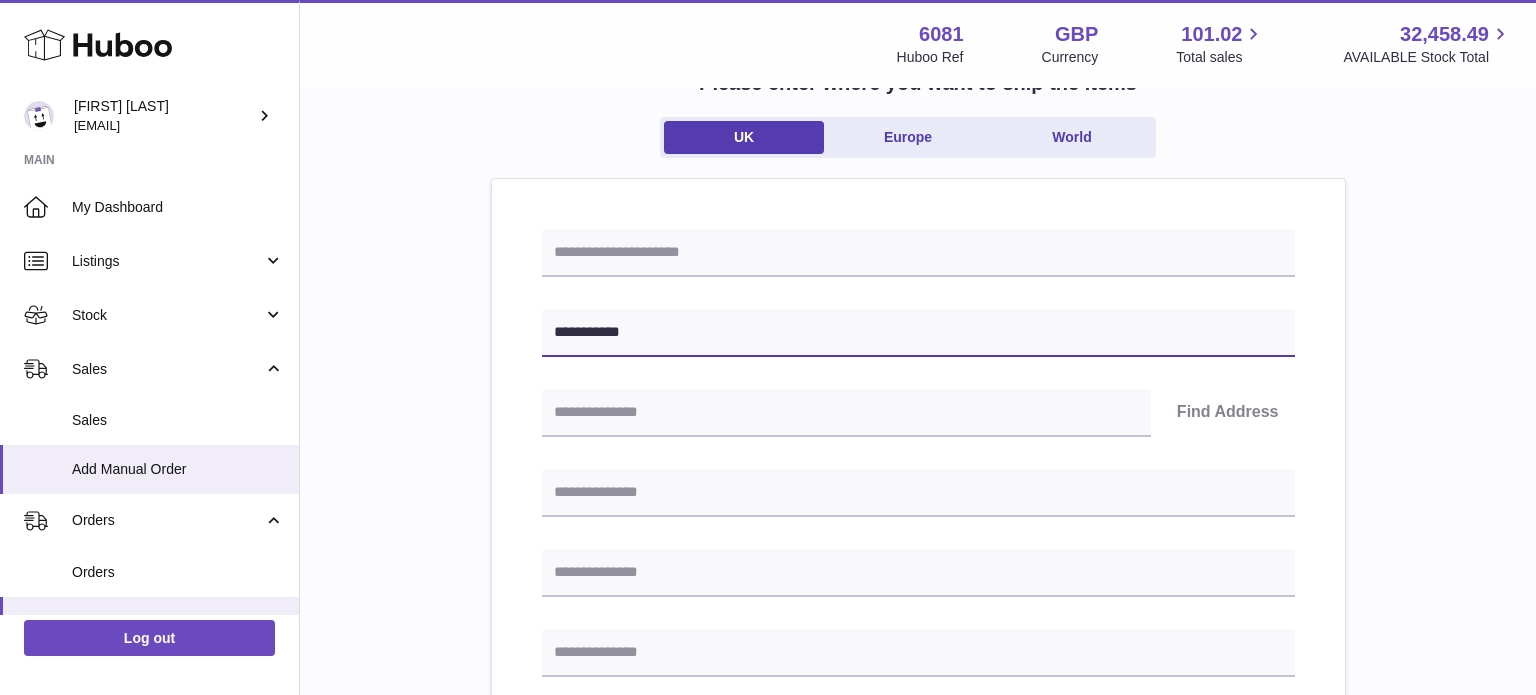 type on "**********" 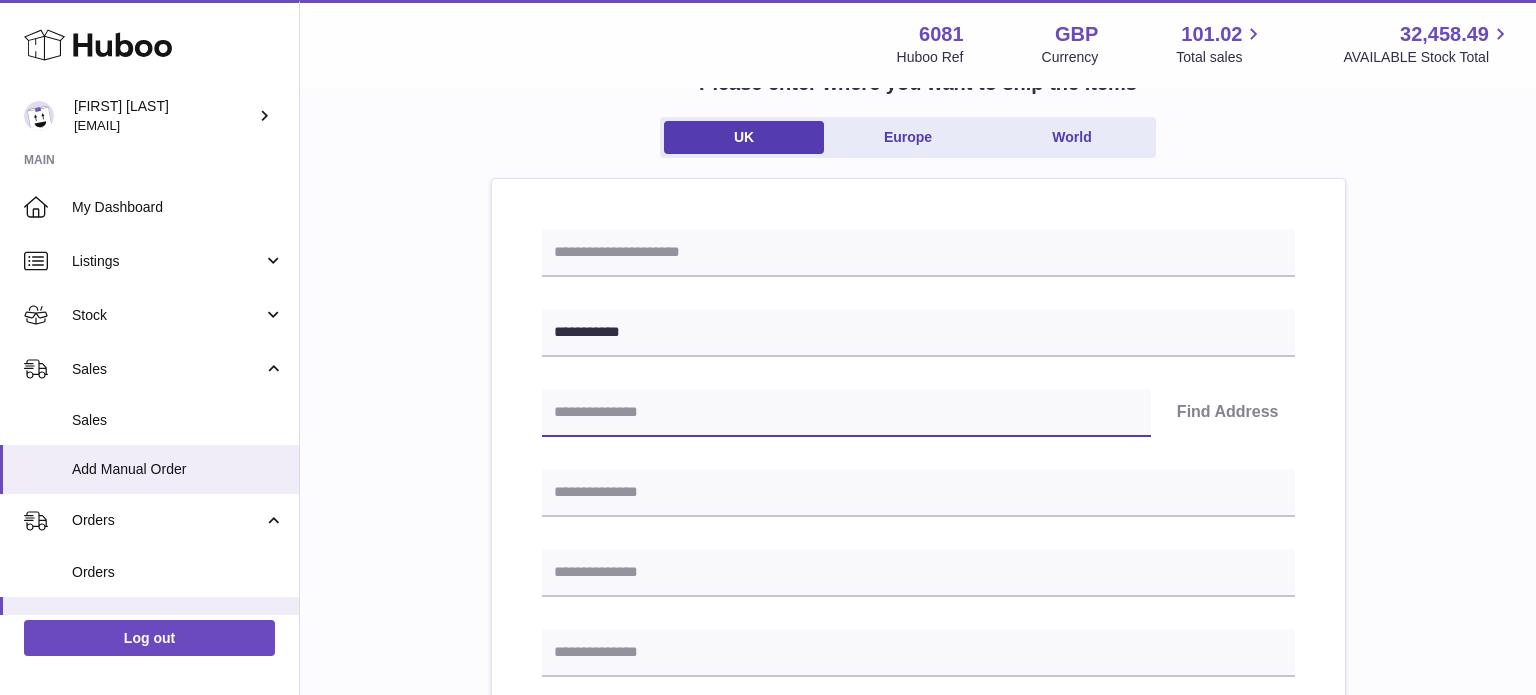 click at bounding box center [846, 413] 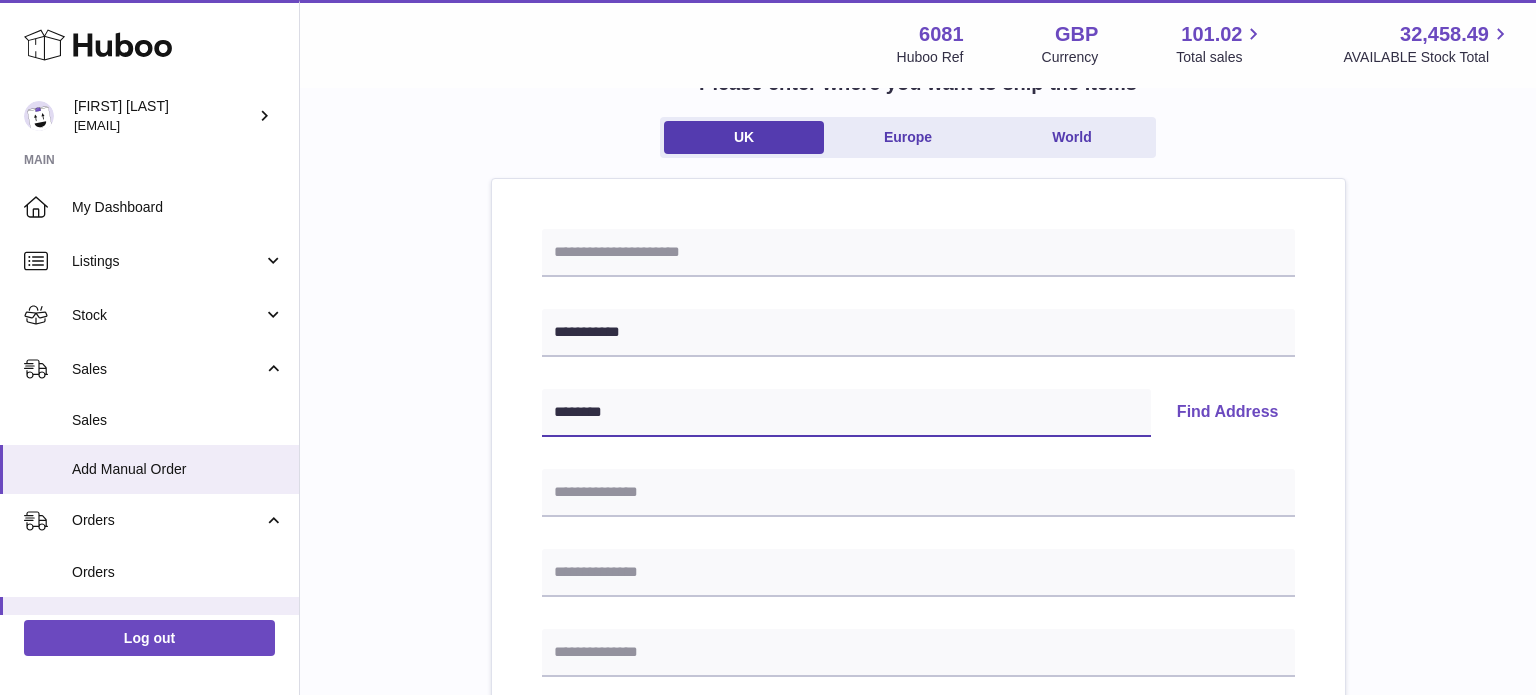 type on "********" 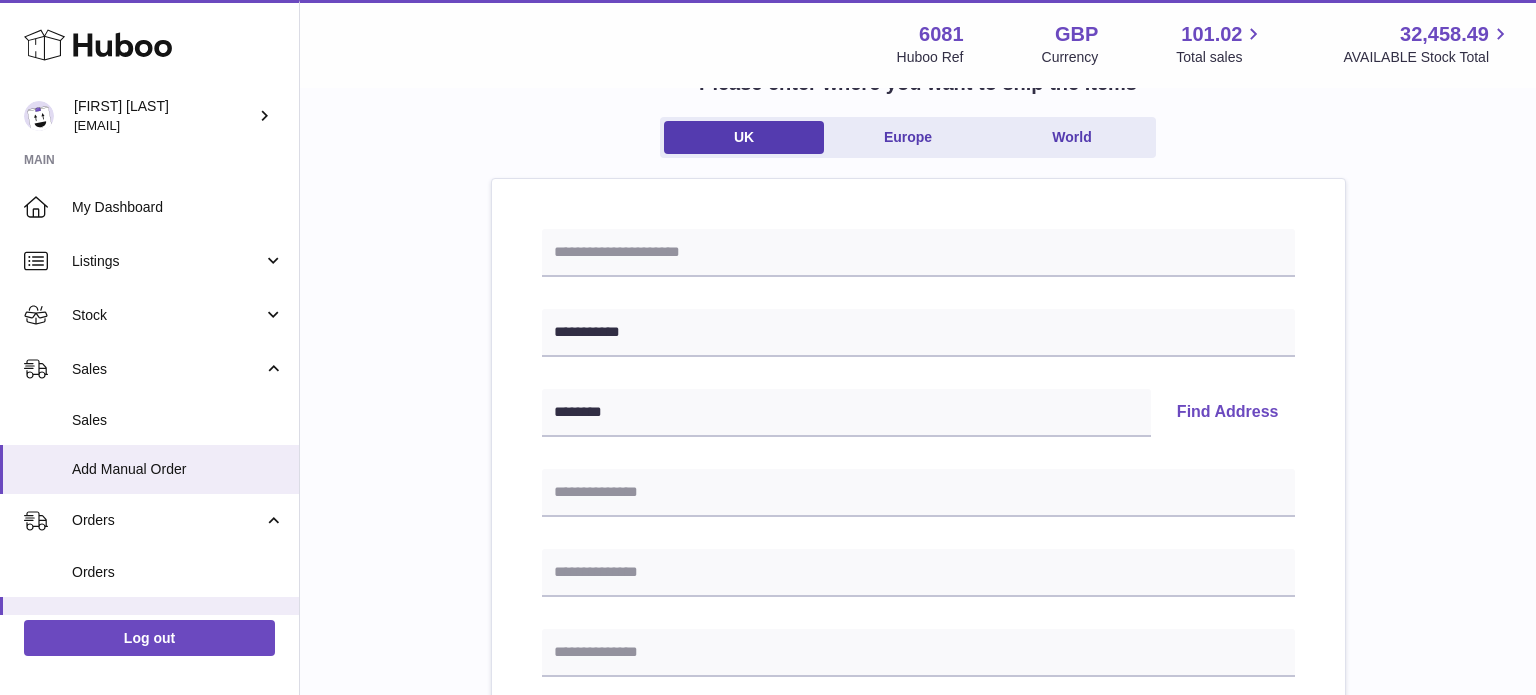 click on "Find Address" at bounding box center [1228, 413] 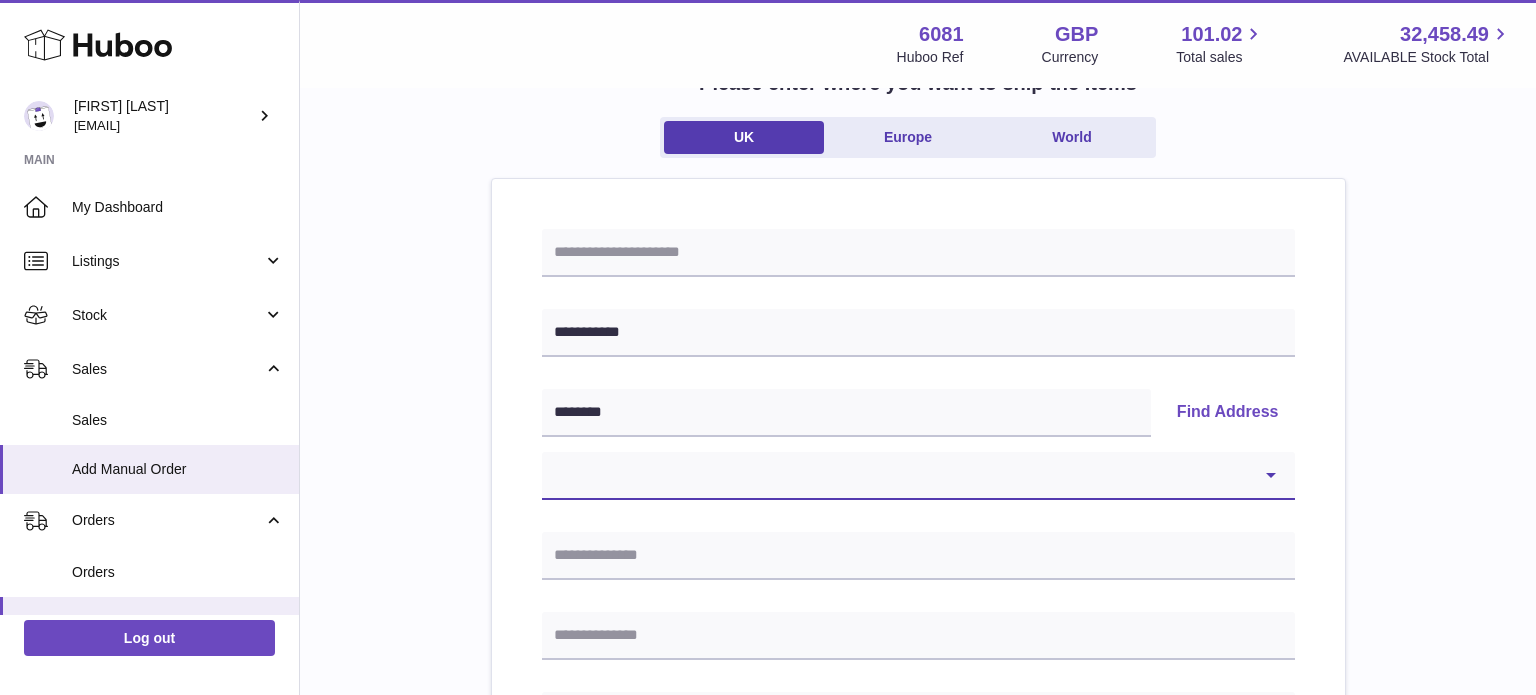 click on "**********" at bounding box center [918, 476] 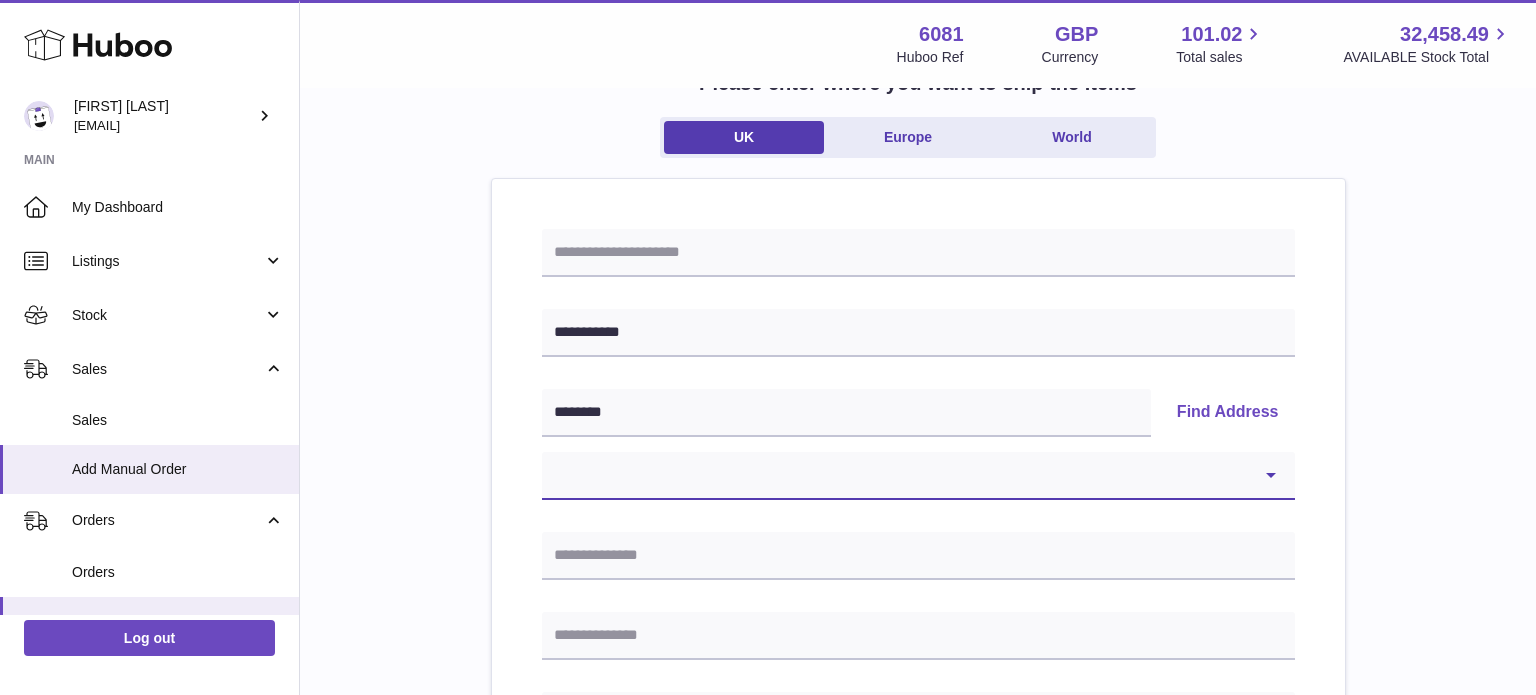 select on "*" 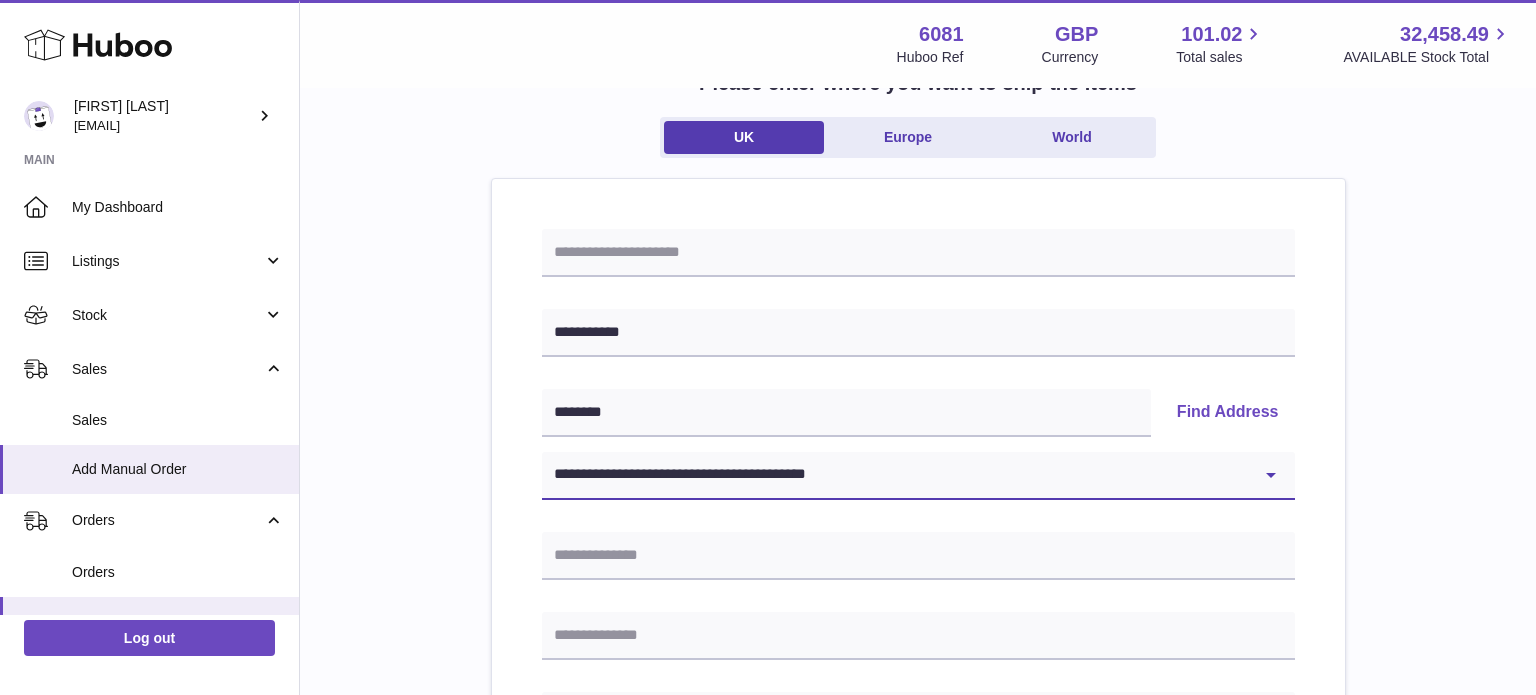 click on "**********" at bounding box center [918, 476] 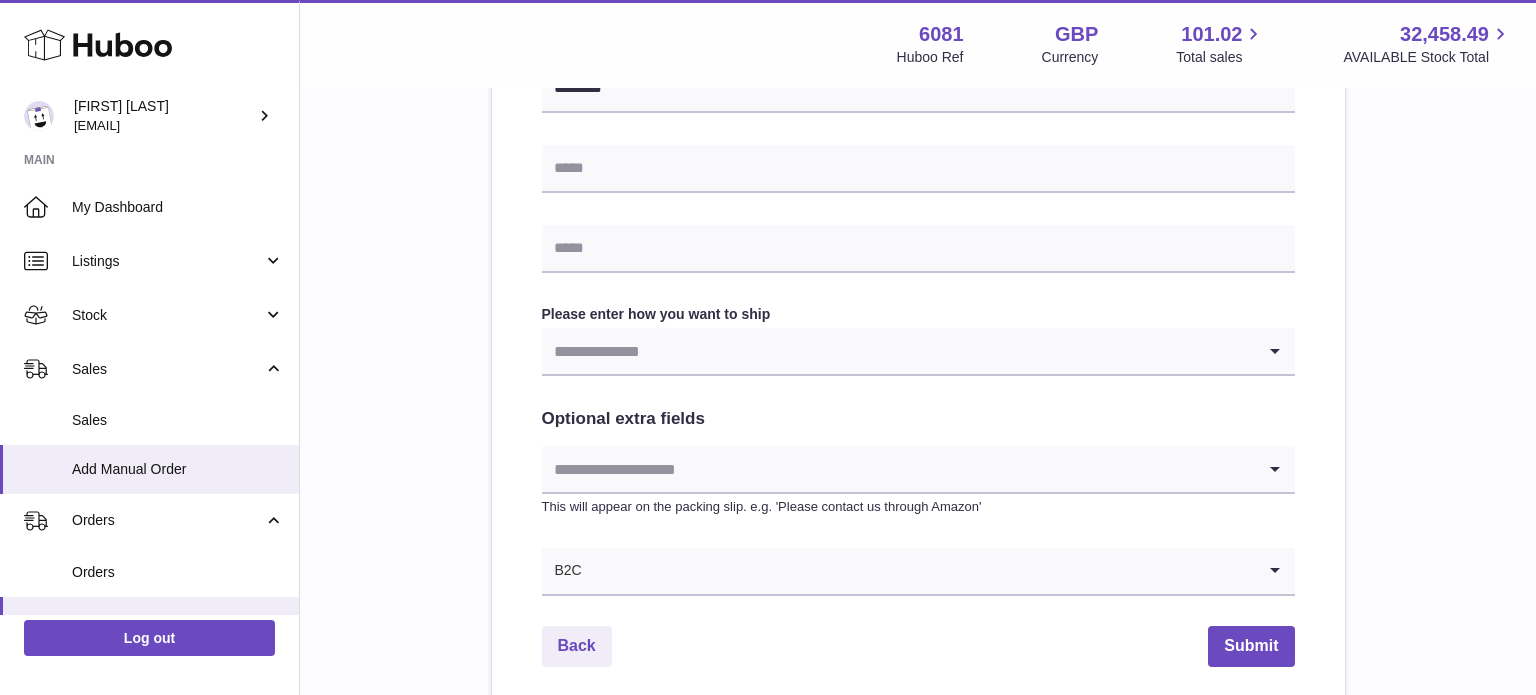 scroll, scrollTop: 940, scrollLeft: 0, axis: vertical 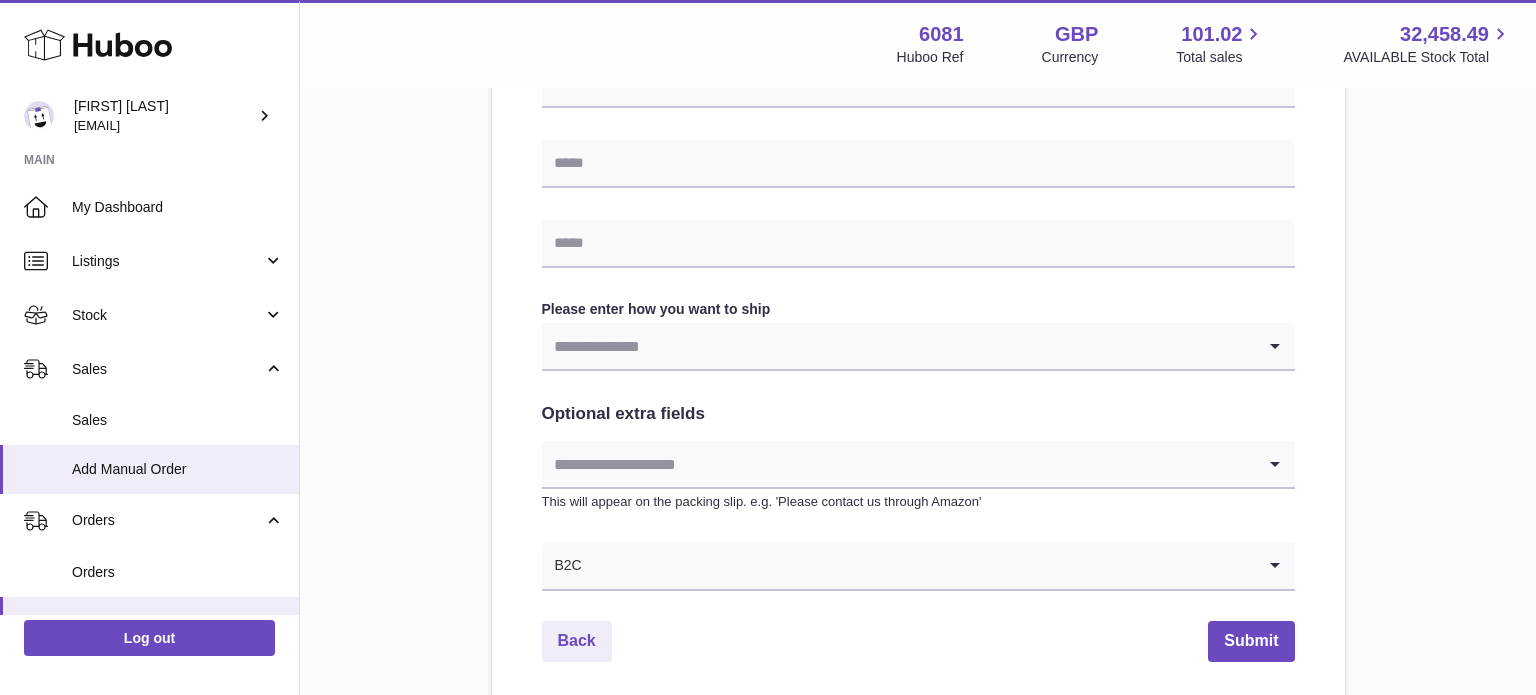 click at bounding box center (898, 346) 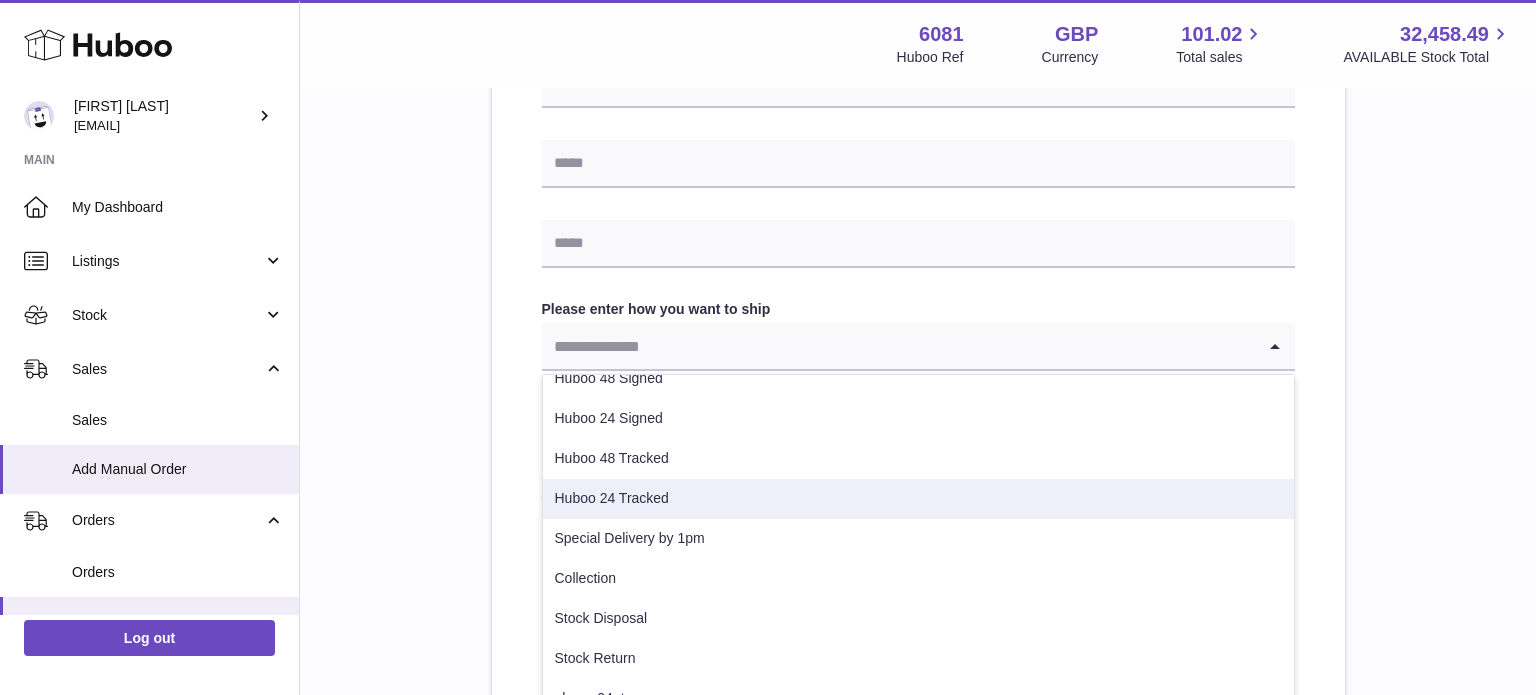 scroll, scrollTop: 84, scrollLeft: 0, axis: vertical 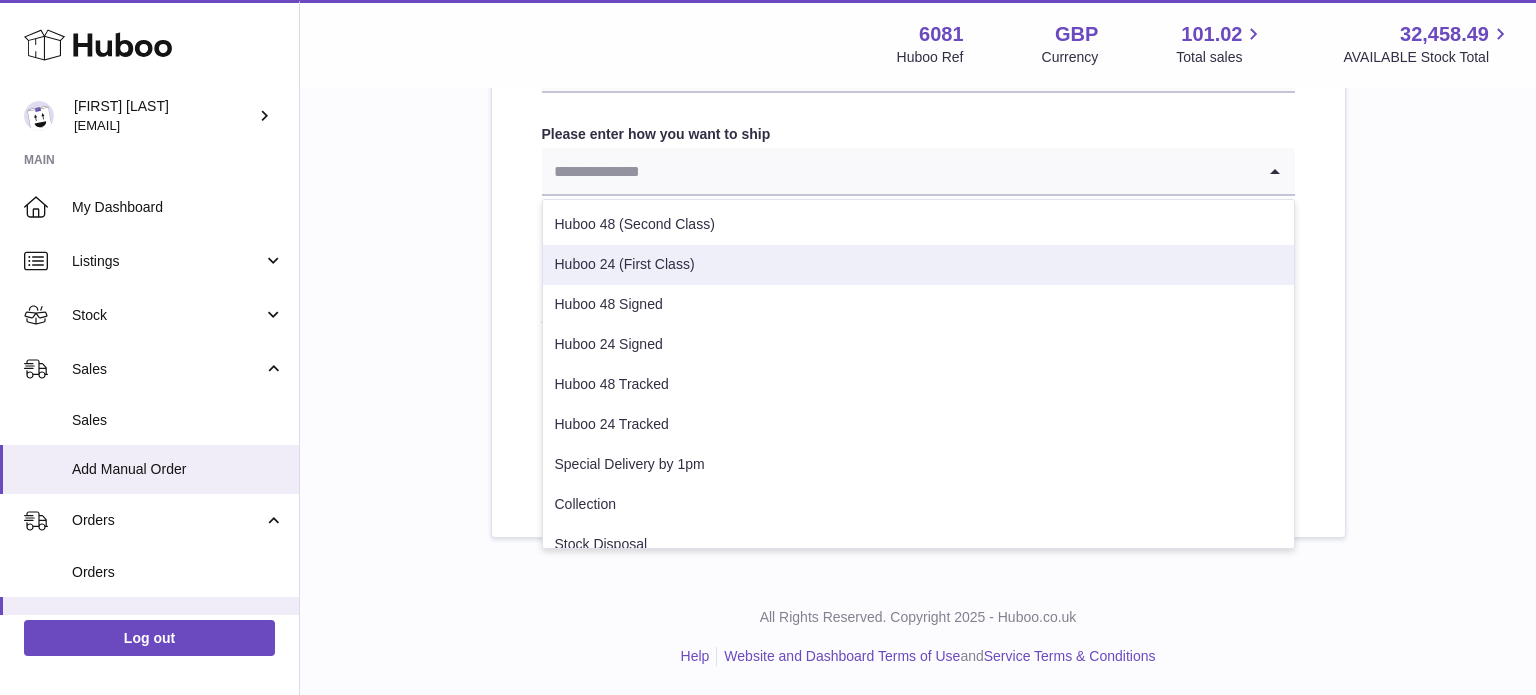 click on "Huboo 24 (First Class)" at bounding box center (918, 265) 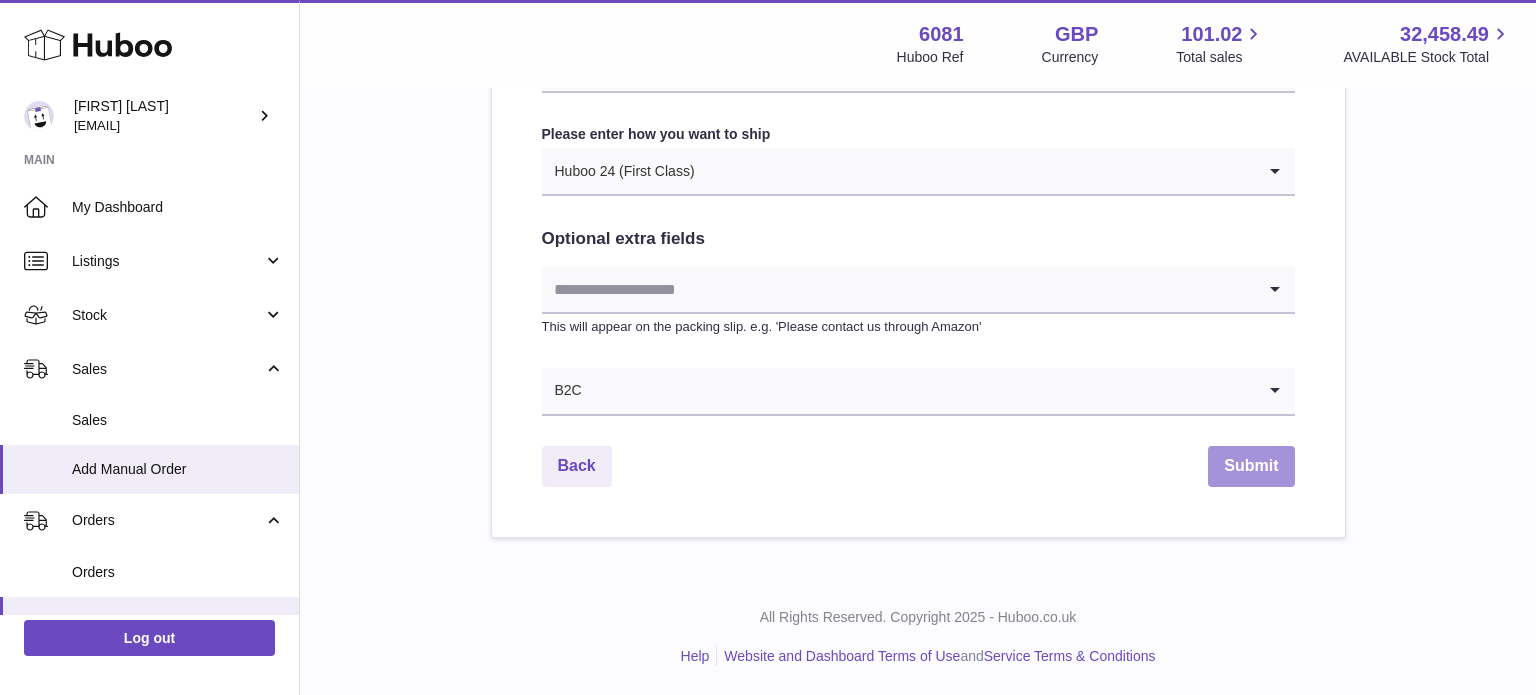 click on "Submit" at bounding box center (1251, 466) 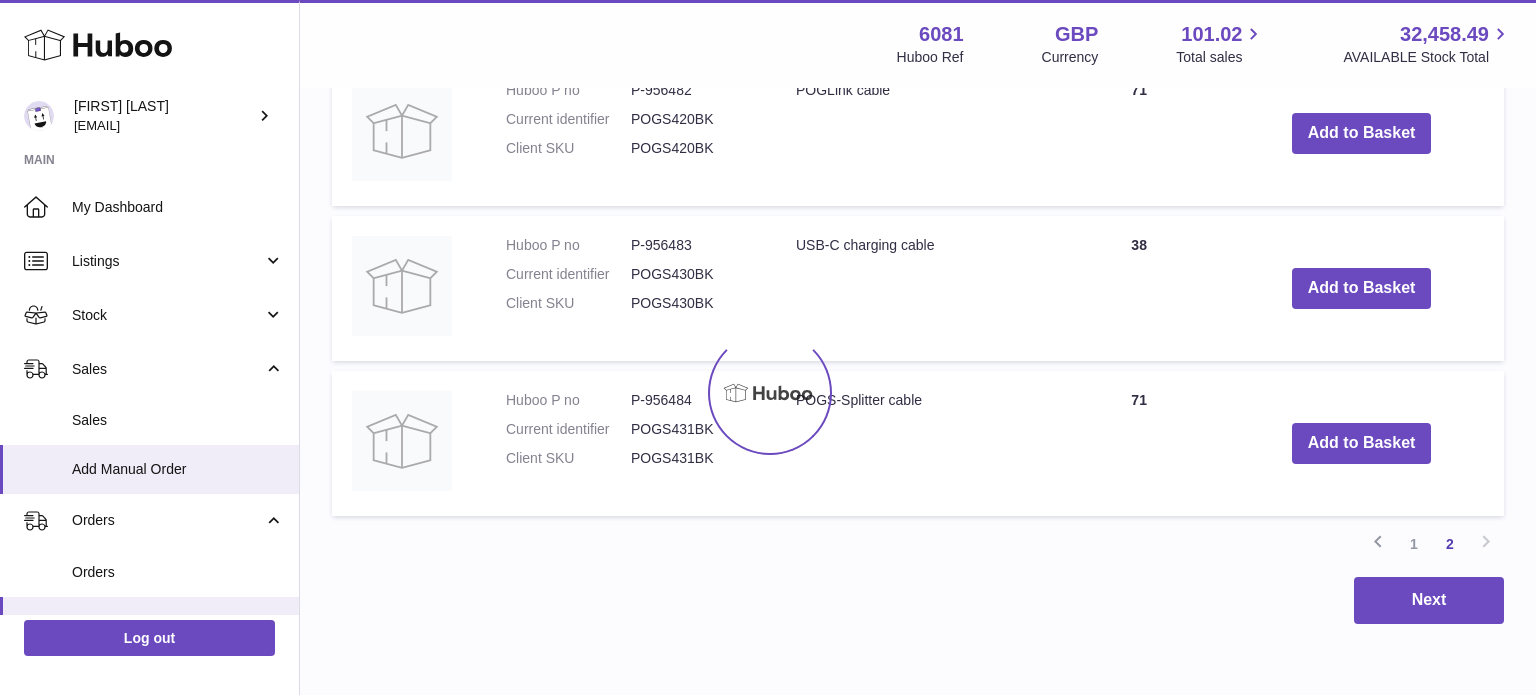scroll, scrollTop: 0, scrollLeft: 0, axis: both 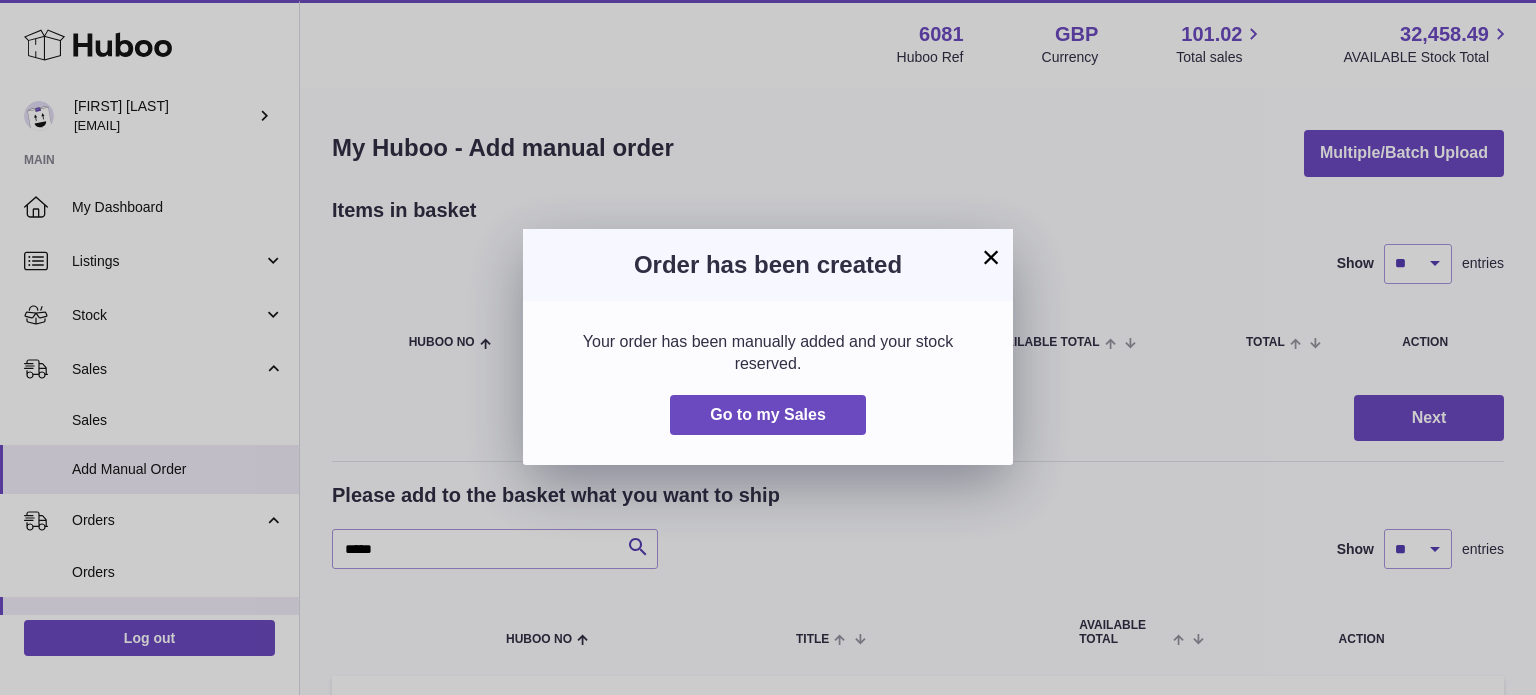 click on "×" at bounding box center (991, 257) 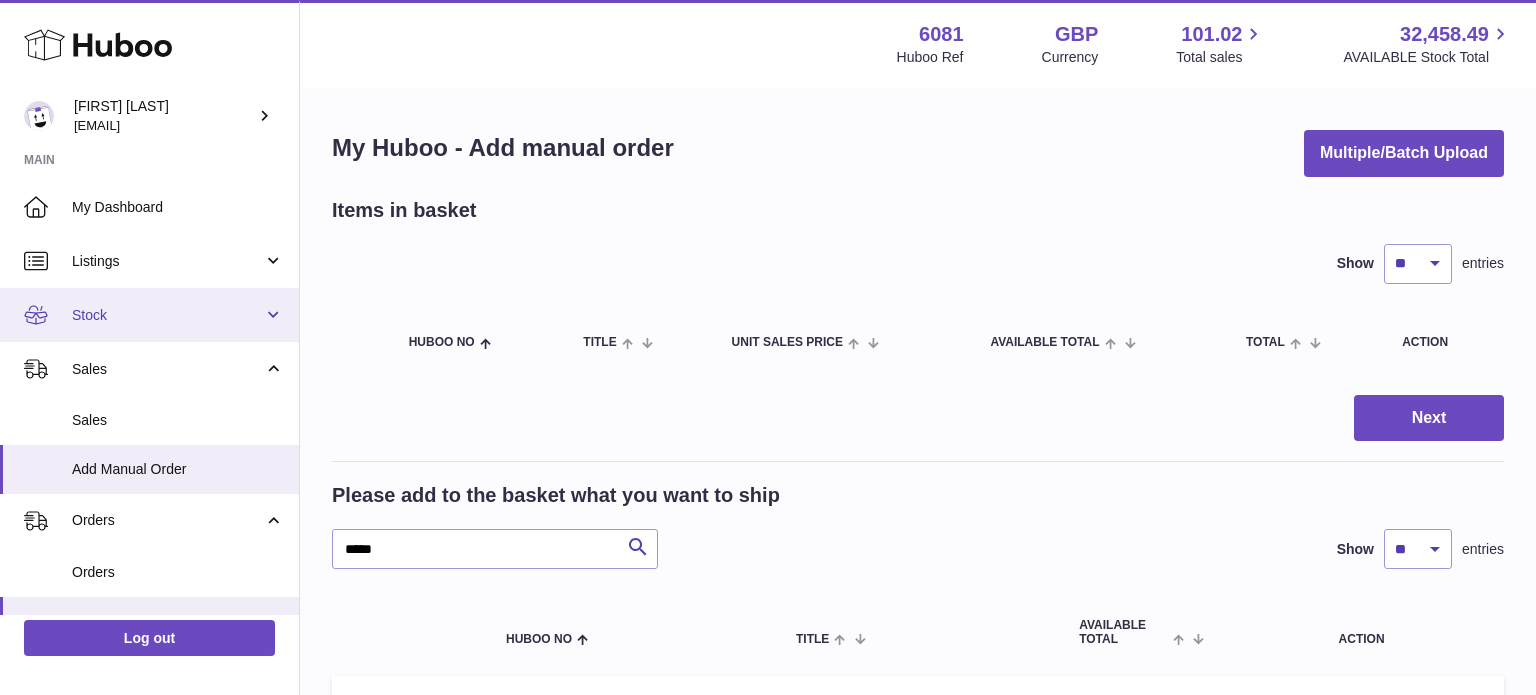 click on "Stock" at bounding box center [167, 315] 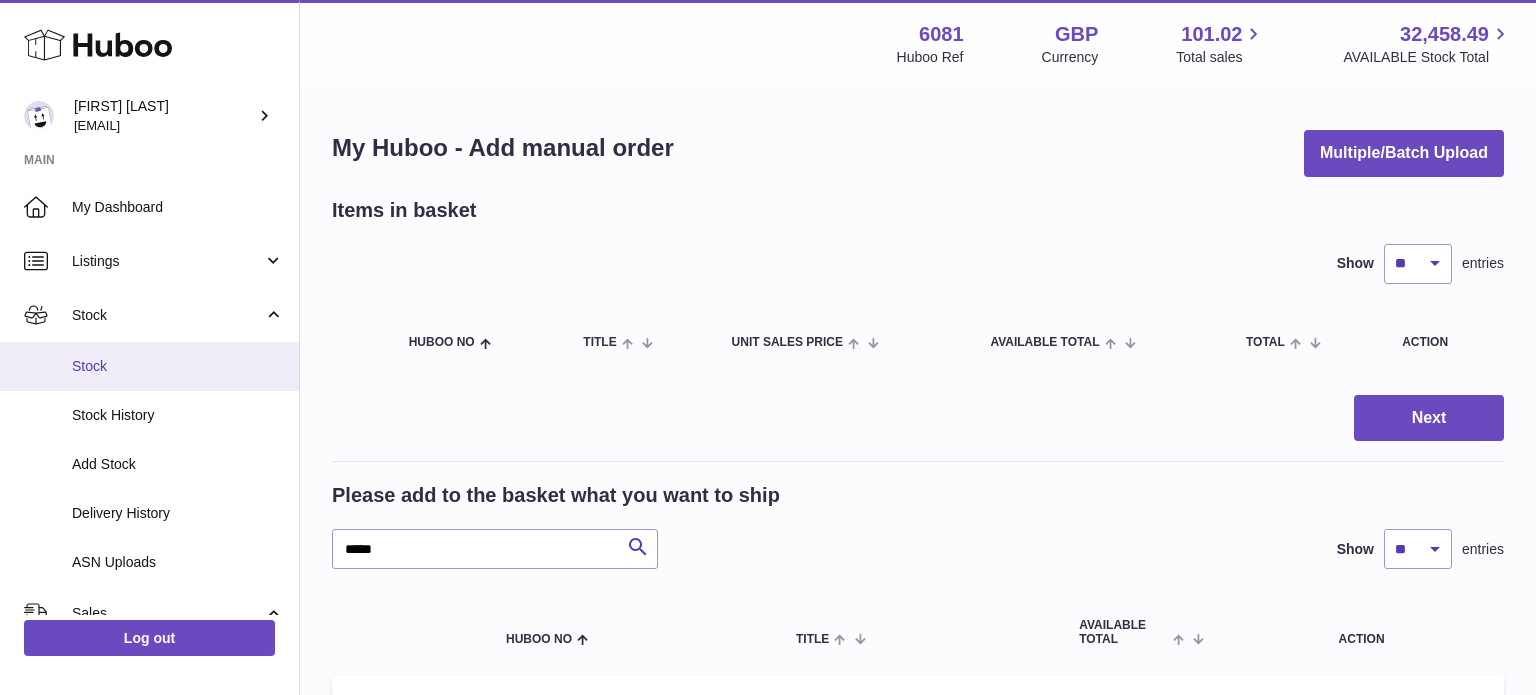 click on "Stock" at bounding box center [178, 366] 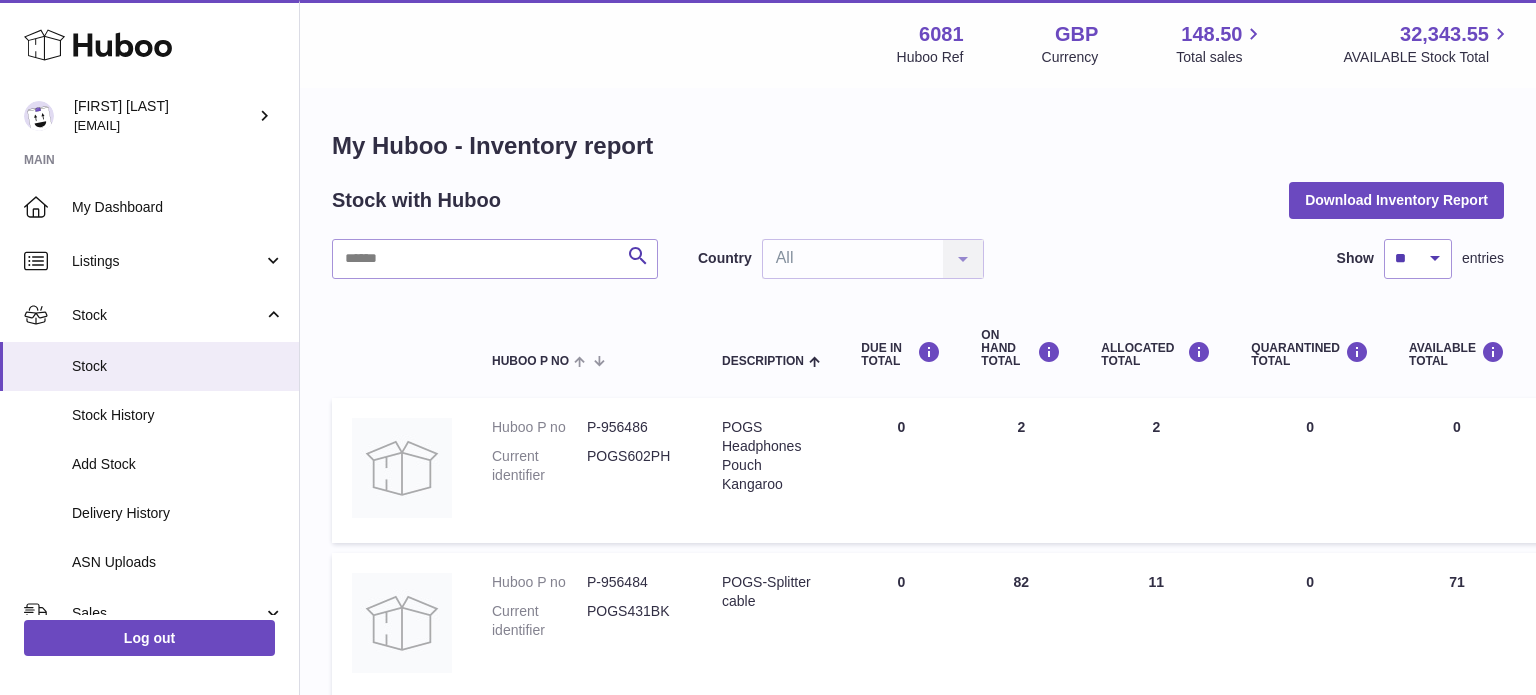 scroll, scrollTop: 0, scrollLeft: 0, axis: both 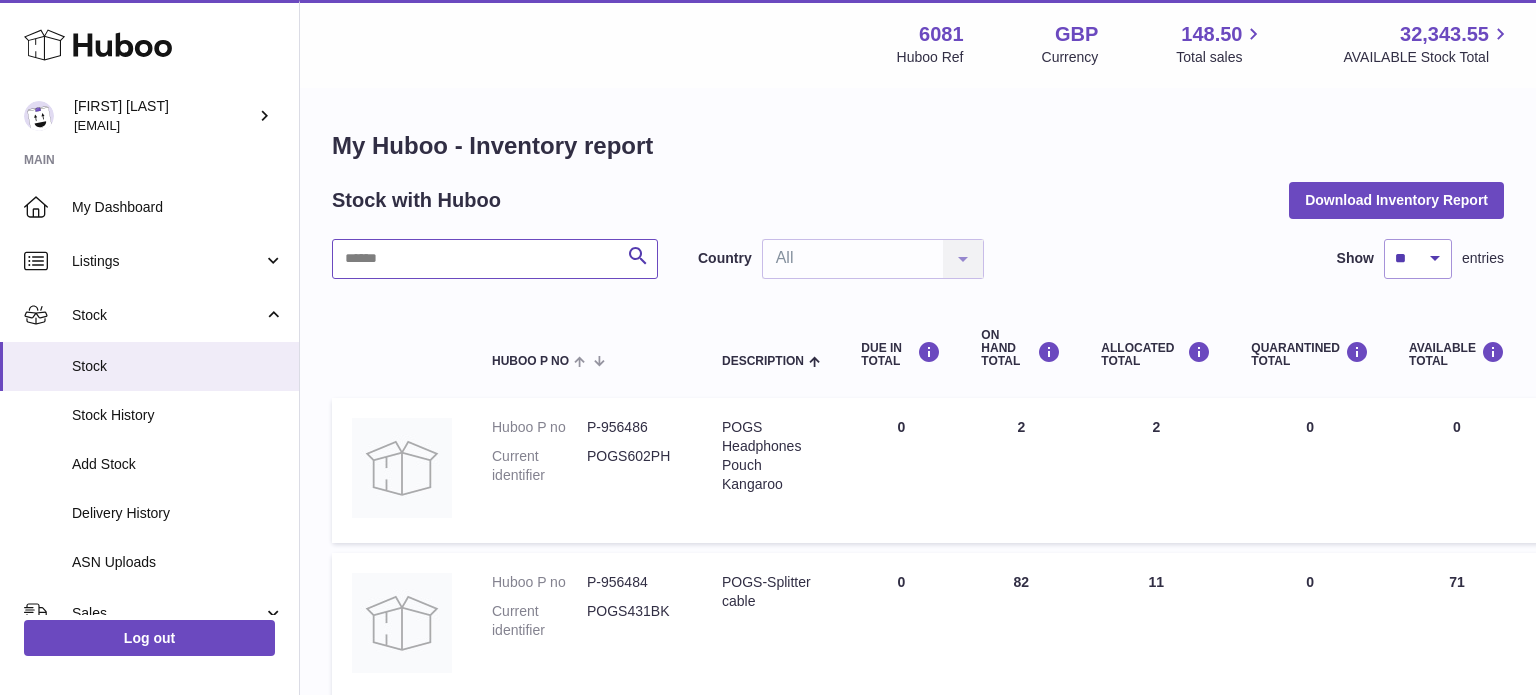 click at bounding box center (495, 259) 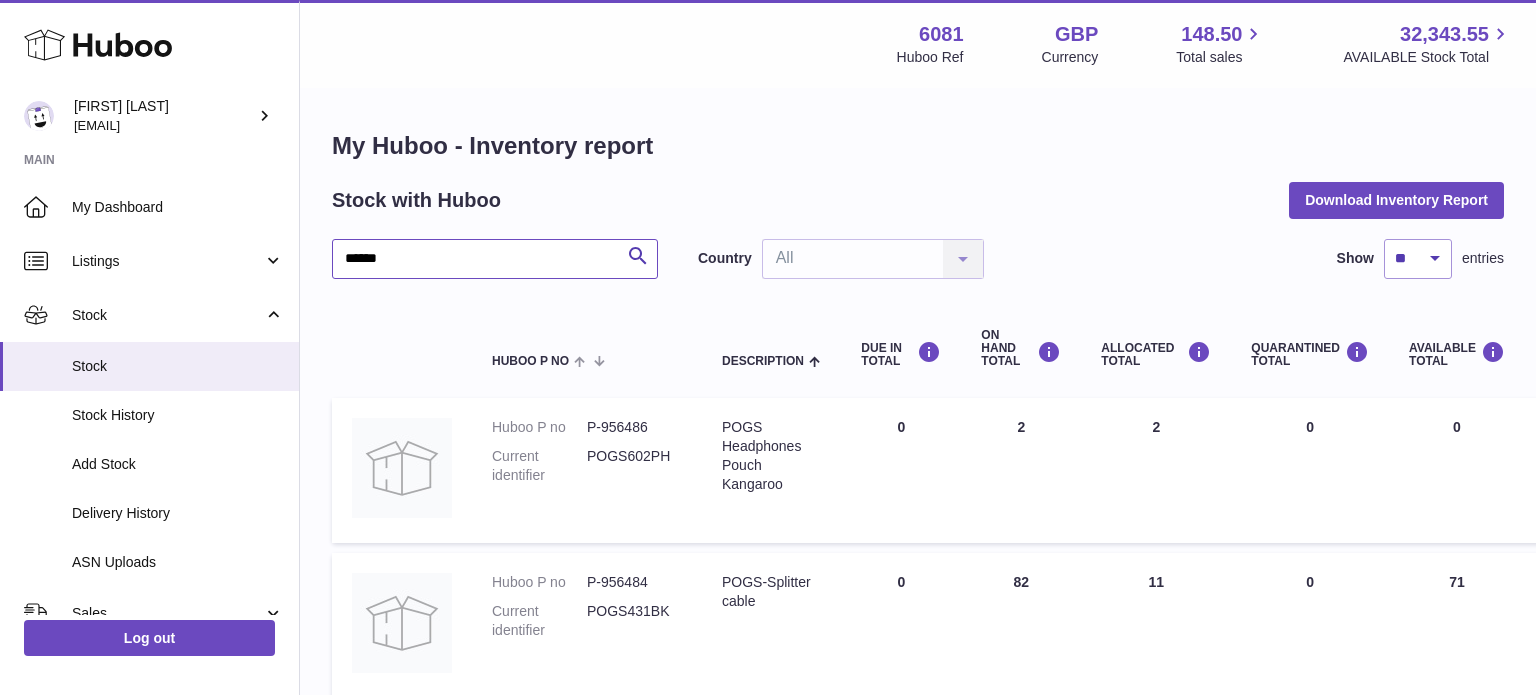 type on "******" 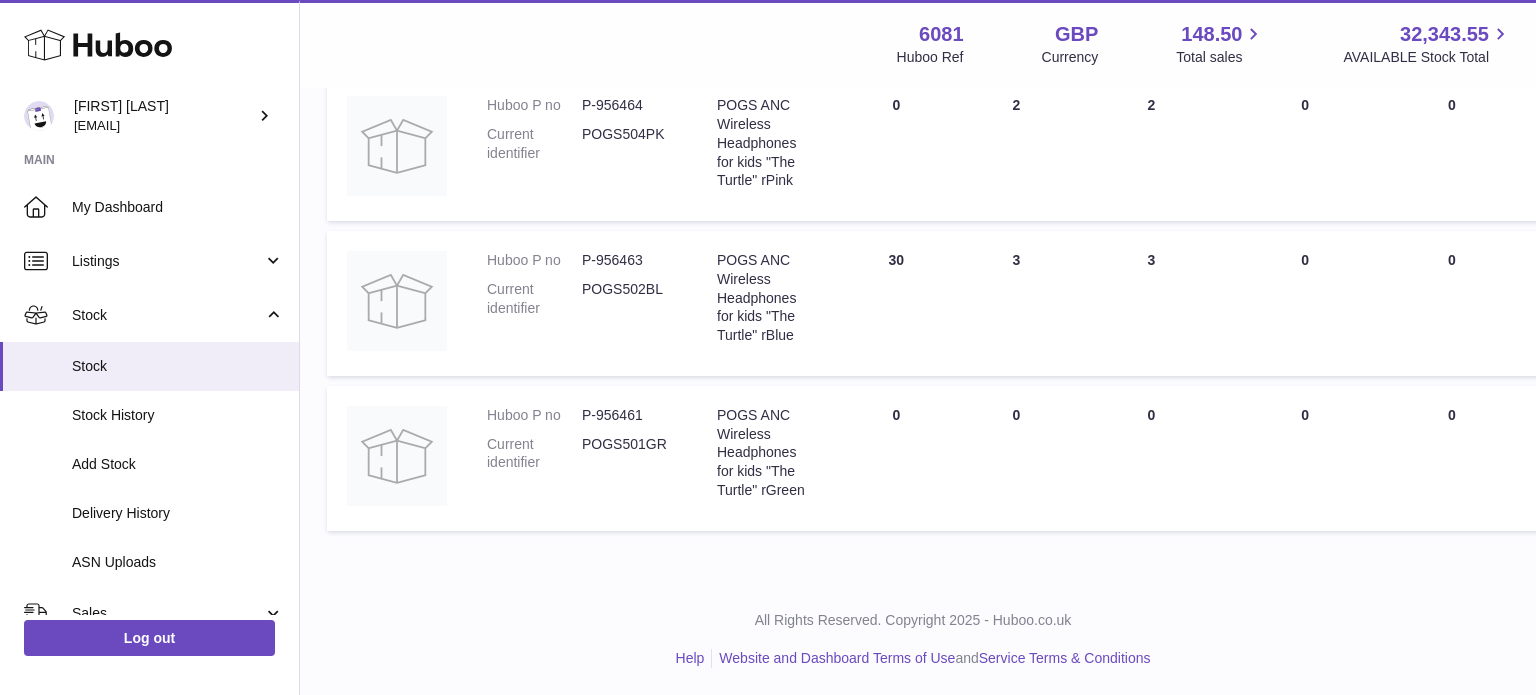 scroll, scrollTop: 629, scrollLeft: 5, axis: both 